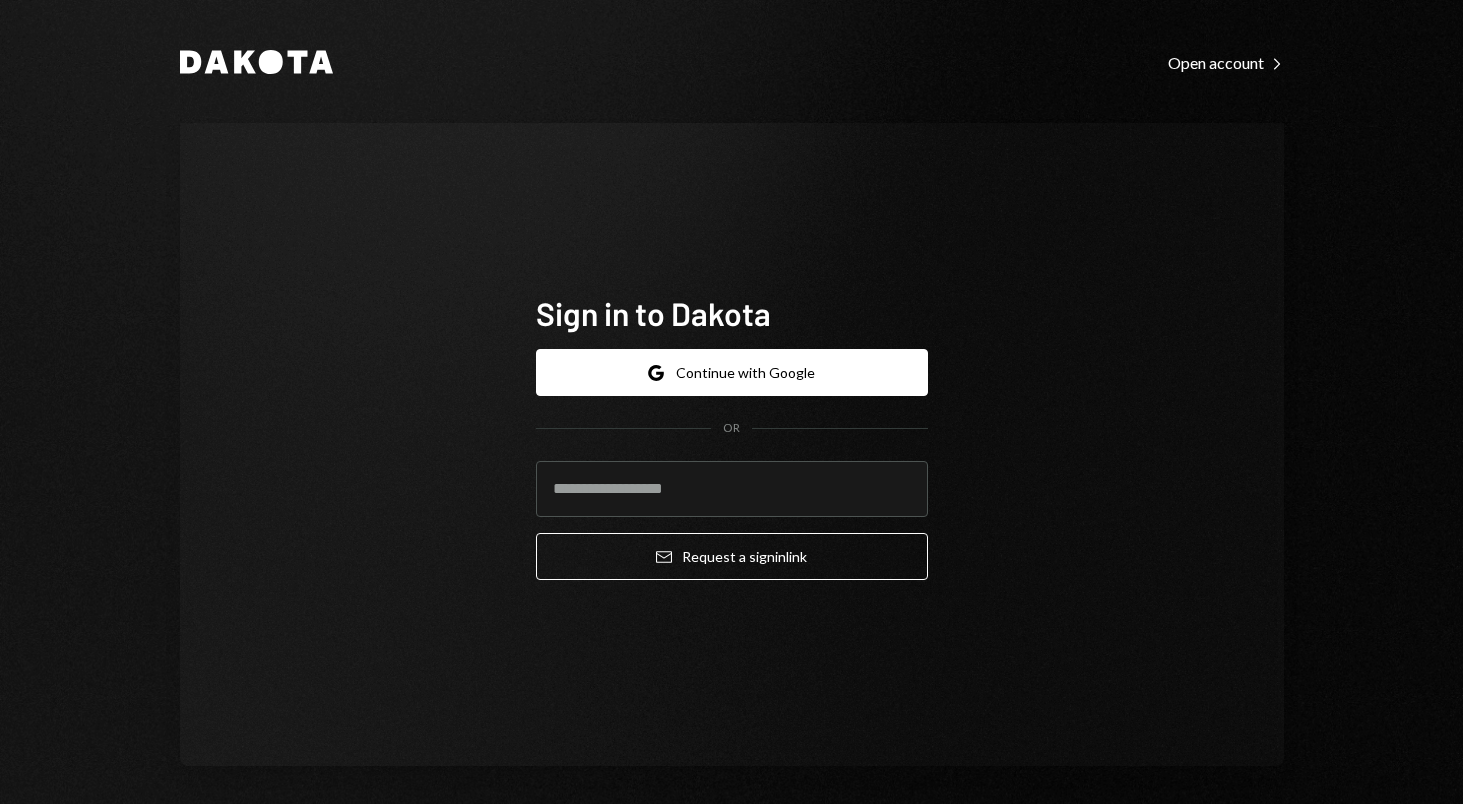 scroll, scrollTop: 0, scrollLeft: 0, axis: both 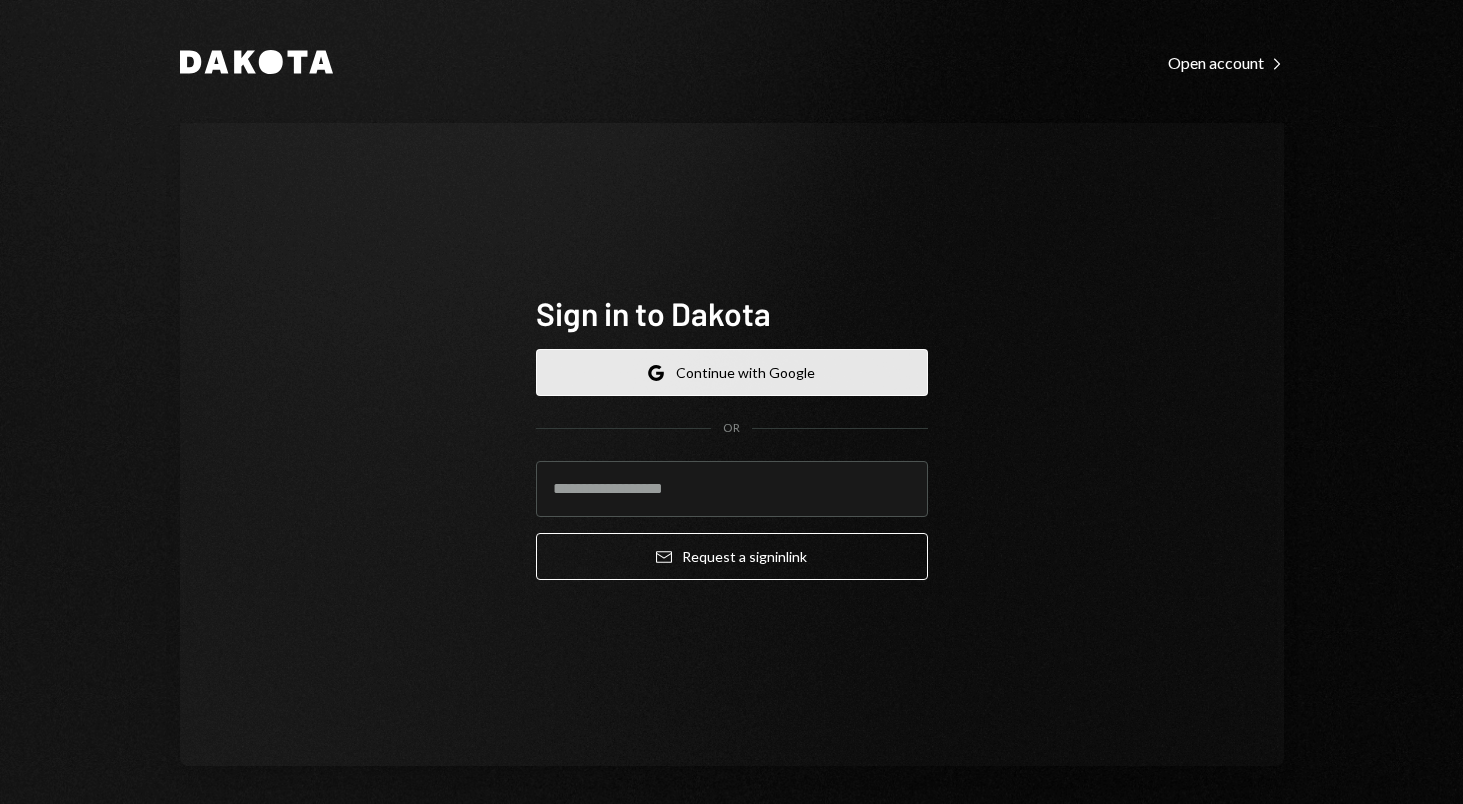 click on "Google  Continue with Google" at bounding box center (732, 372) 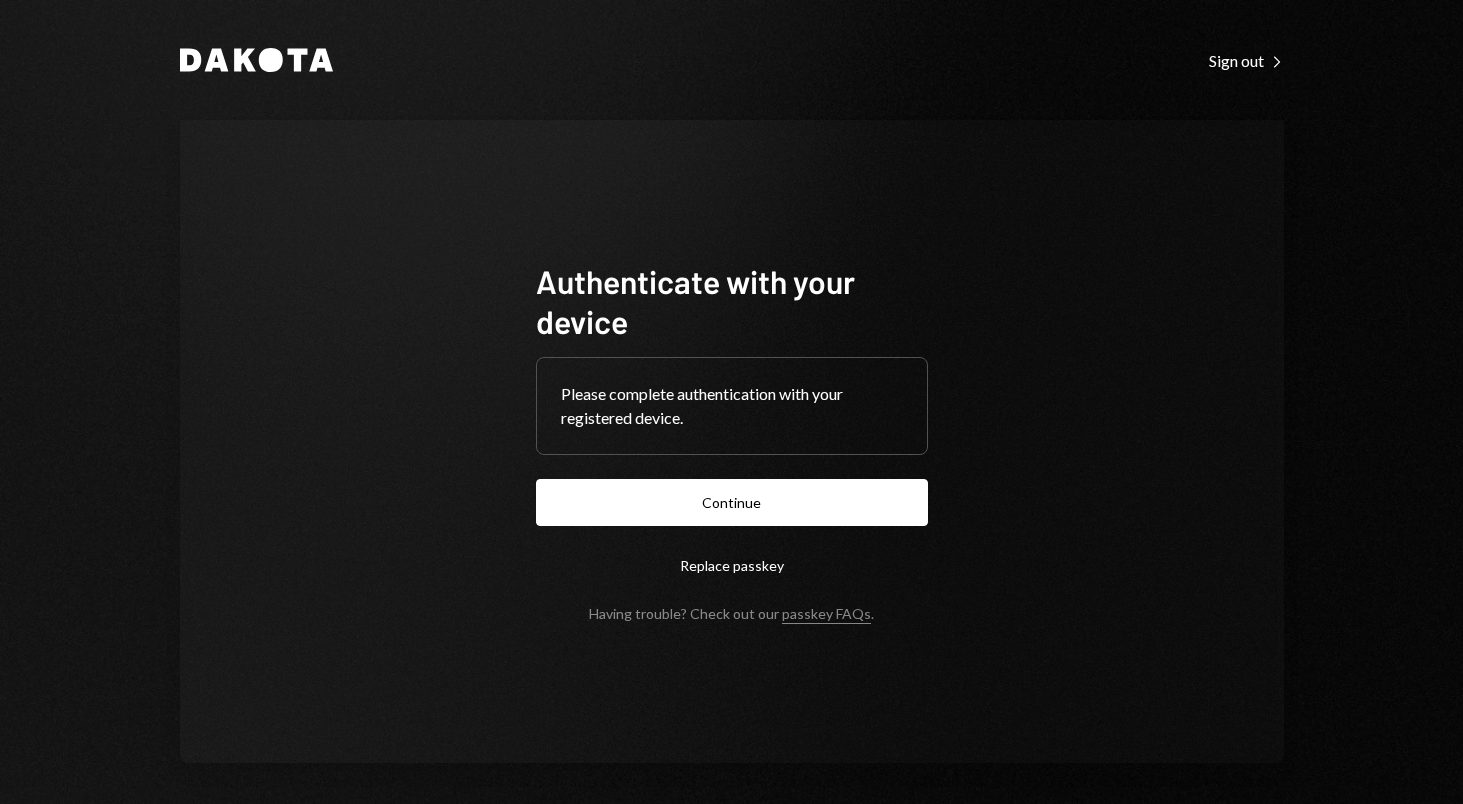 scroll, scrollTop: 0, scrollLeft: 0, axis: both 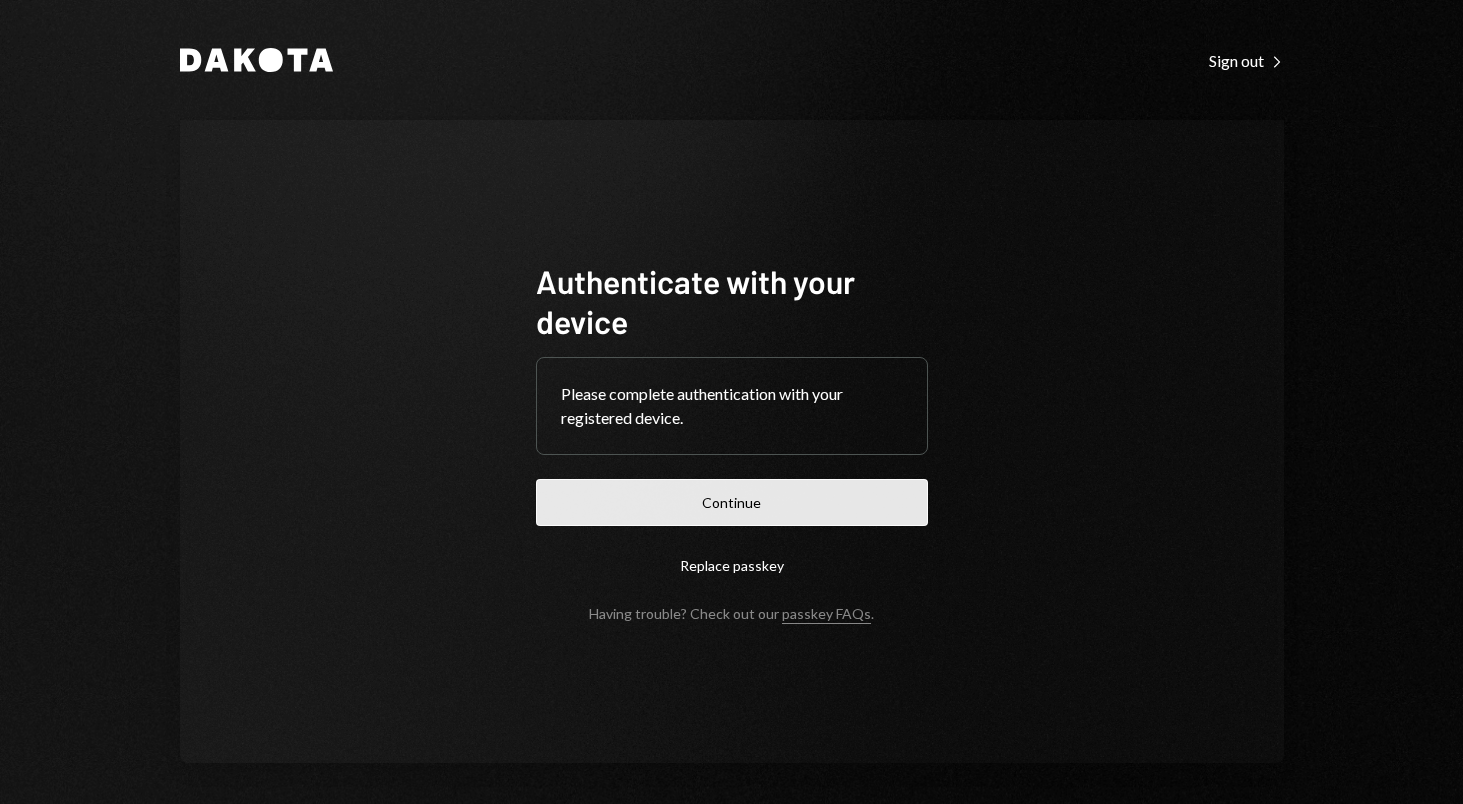 click on "Continue" at bounding box center [732, 502] 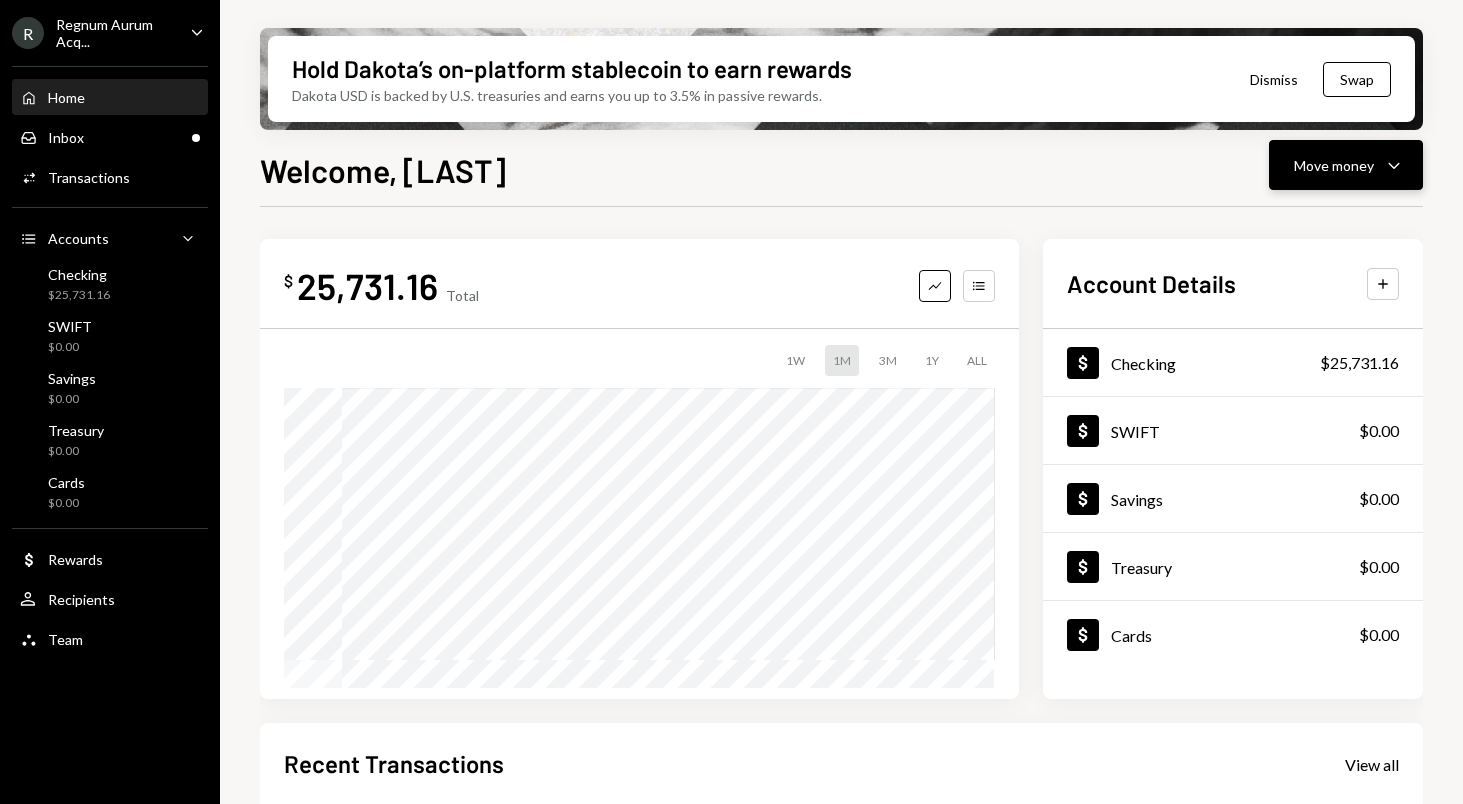 click on "Move money" at bounding box center [1334, 165] 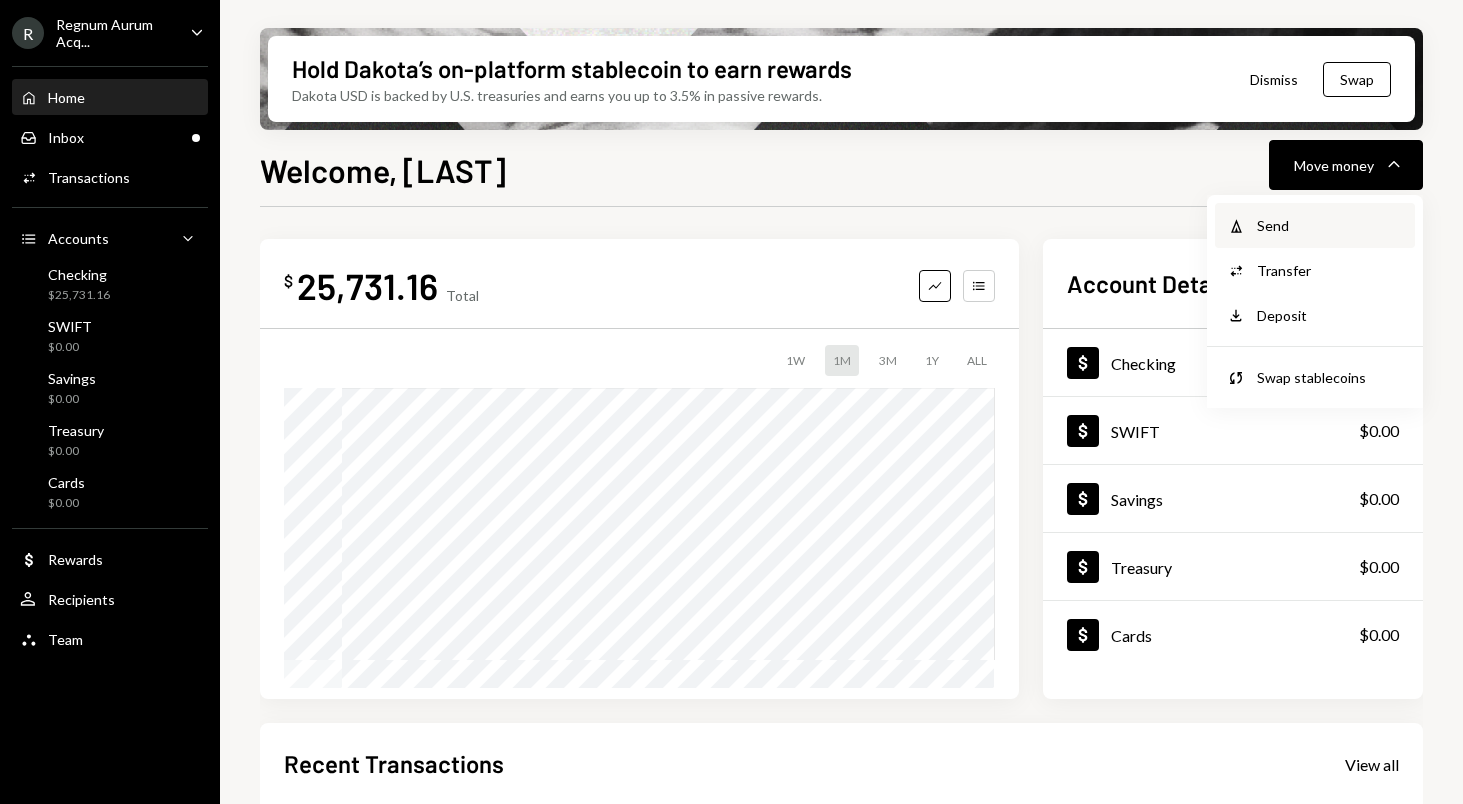 click on "Send" at bounding box center [1330, 225] 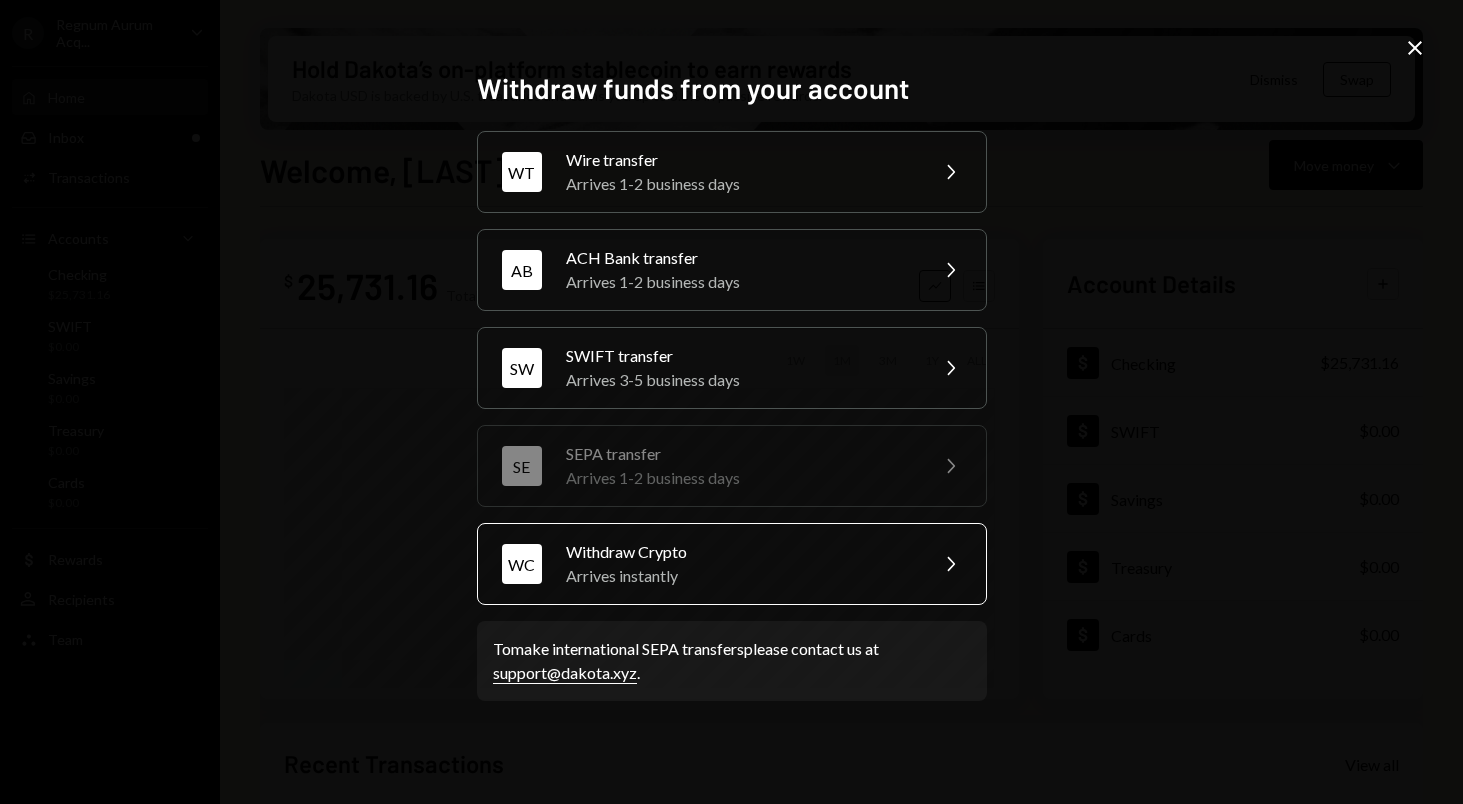 click on "WC Withdraw Crypto Arrives instantly Chevron Right" at bounding box center [732, 564] 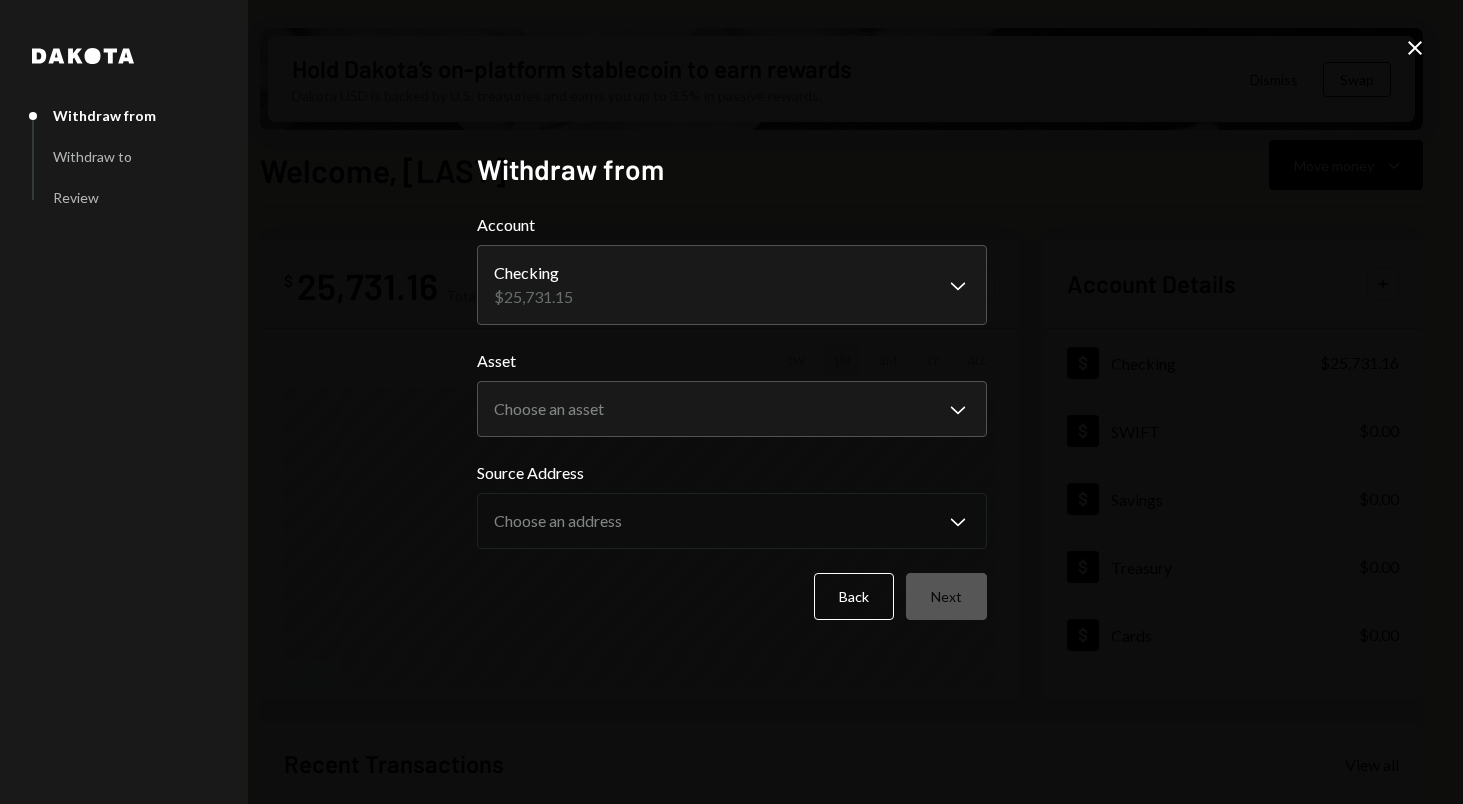 click on "**********" at bounding box center [732, 416] 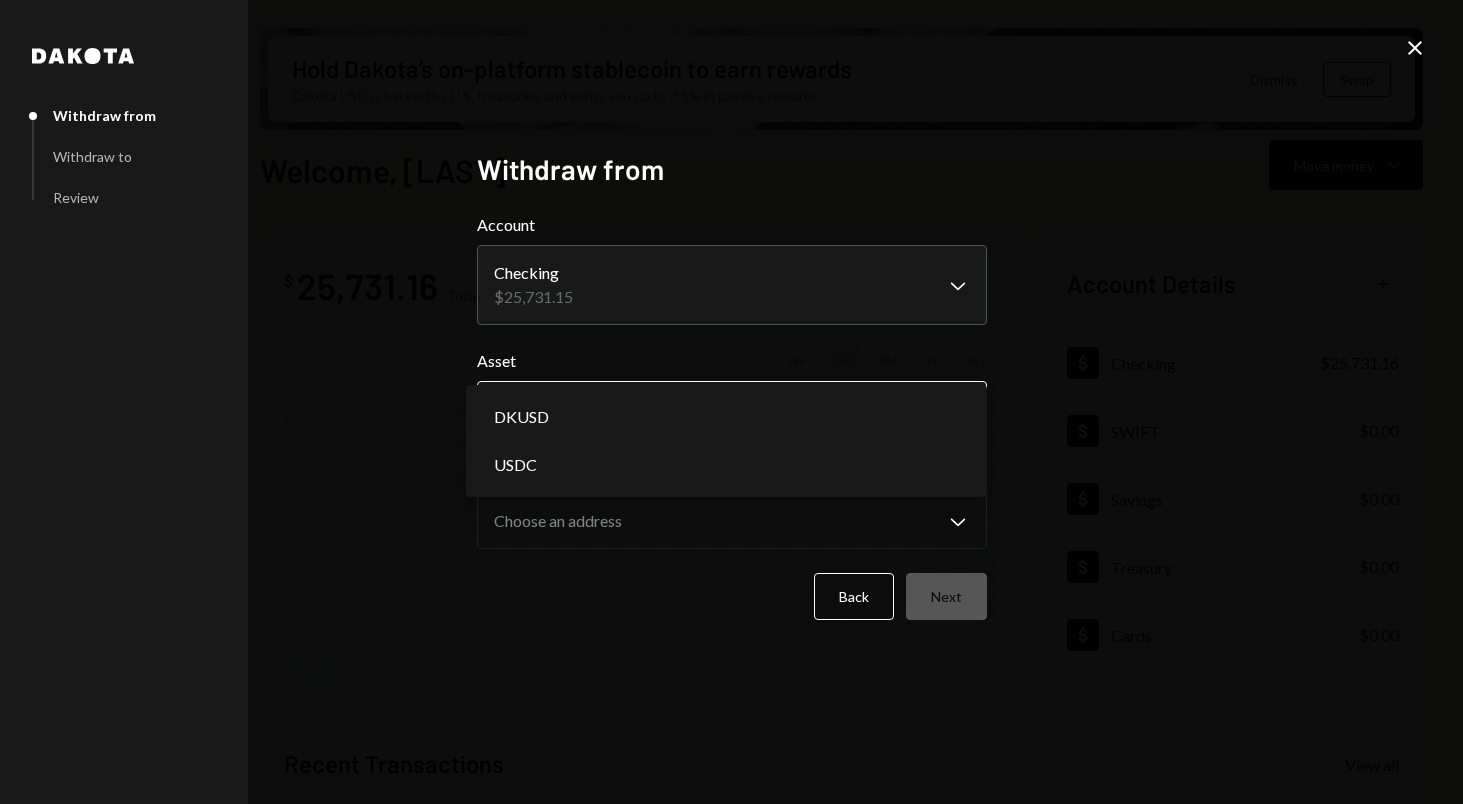 click on "R Regnum Aurum Acq... Caret Down Home Home Inbox Inbox Activities Transactions Accounts Accounts Caret Down Checking $[REDACTED] SWIFT $0.00 Savings $0.00 Treasury $0.00 Cards $0.00 Dollar Rewards User Recipients Team Team Hold [LAST]’s on-platform stablecoin to earn rewards Dakota USD is backed by U.S. treasuries and earns you up to 3.5% in passive rewards. Dismiss Swap Welcome, [LAST] Move money Caret Down $ [REDACTED] Total Graph Accounts 1W 1M 3M 1Y ALL Account Details Plus Dollar Checking $[REDACTED] Dollar SWIFT $0.00 Dollar Savings $0.00 Dollar Treasury $0.00 Dollar Cards $0.00 Recent Transactions View all Type Initiated By Initiated At Account Status Withdrawal 17,000 USDC [FIRST] [LAST] [MONTH]/[DAY]/[YEAR] [HOUR]:[MINUTE] [AM/PM] Checking Completed Withdrawal 130 USDC [FIRST] [LAST] [MONTH]/[DAY]/[YEAR] [HOUR]:[MINUTE] [AM/PM] Checking Completed Deposit 40,000 USDC 0x[REDACTED]...[REDACTED] Copy [MONTH]/[DAY]/[YEAR] [HOUR]:[MINUTE] [AM/PM] Checking Completed Billing Drawdown Withdrawal 45 USDC Dakota System [MONTH]/[DAY]/[YEAR] [HOUR]:[MINUTE] [AM/PM] Checking Completed Deposit 800 DKUSD 0x[REDACTED]...[REDACTED] Copy 1000" at bounding box center [731, 402] 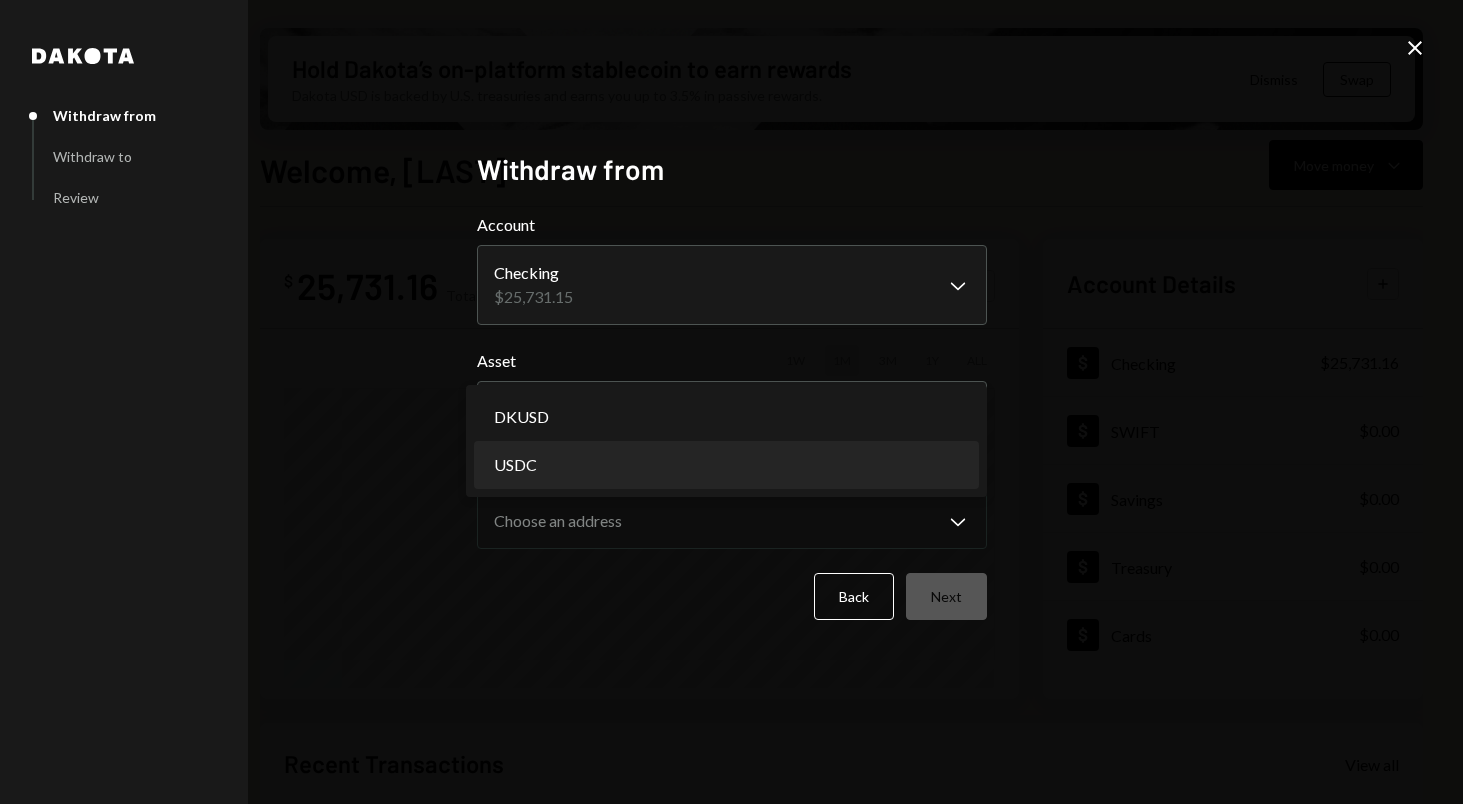 select on "****" 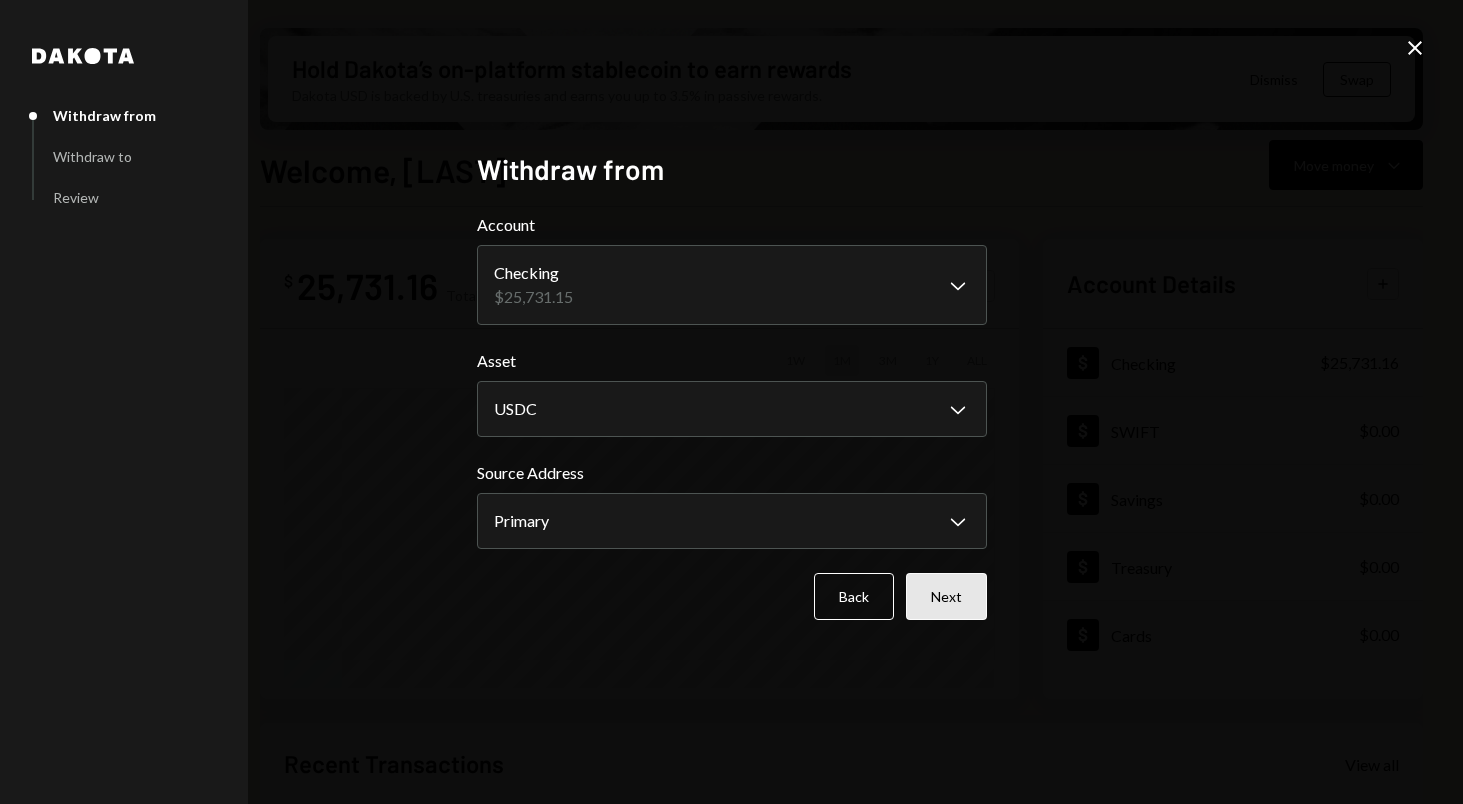 click on "Next" at bounding box center [946, 596] 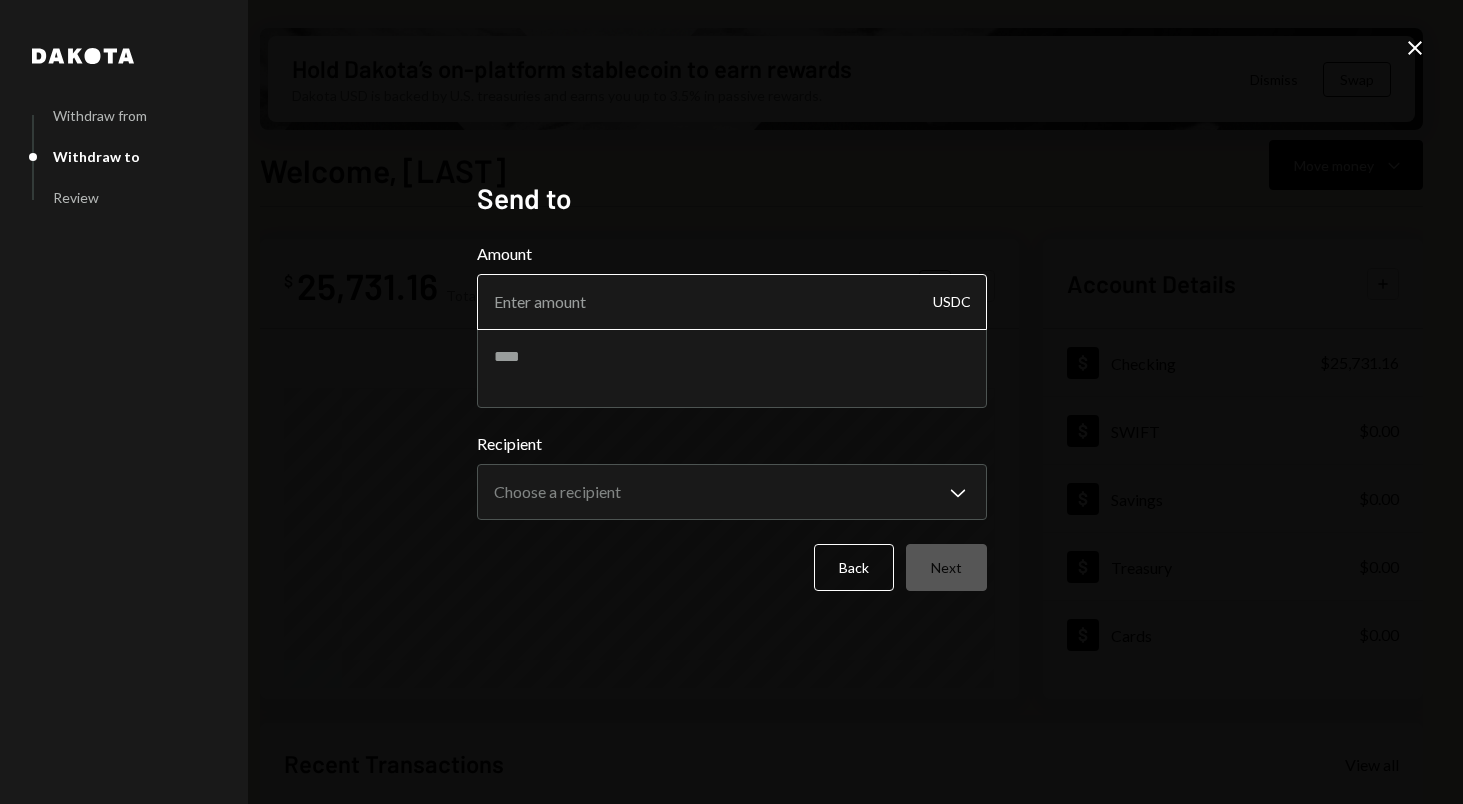 click on "Amount" at bounding box center (732, 302) 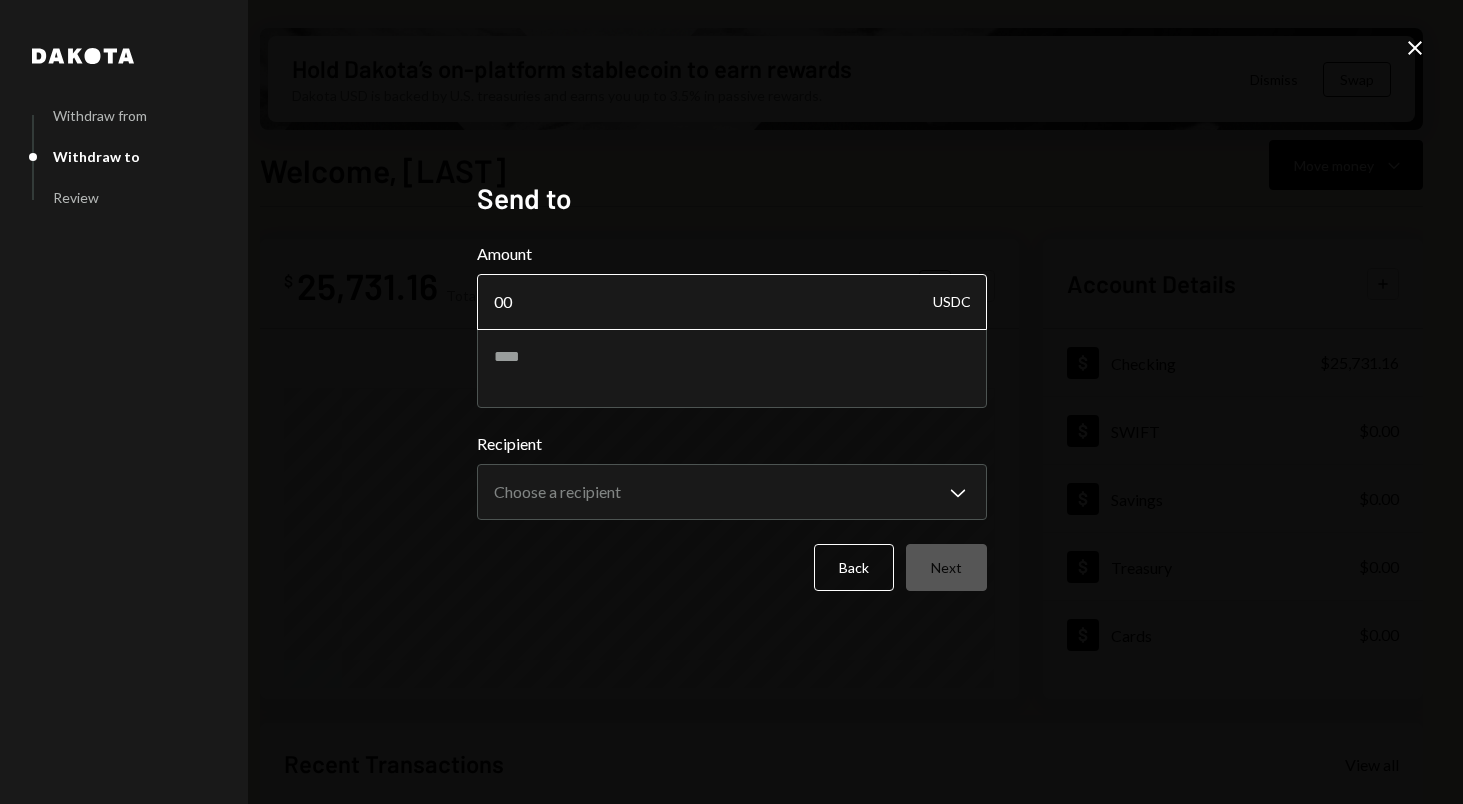 type on "0" 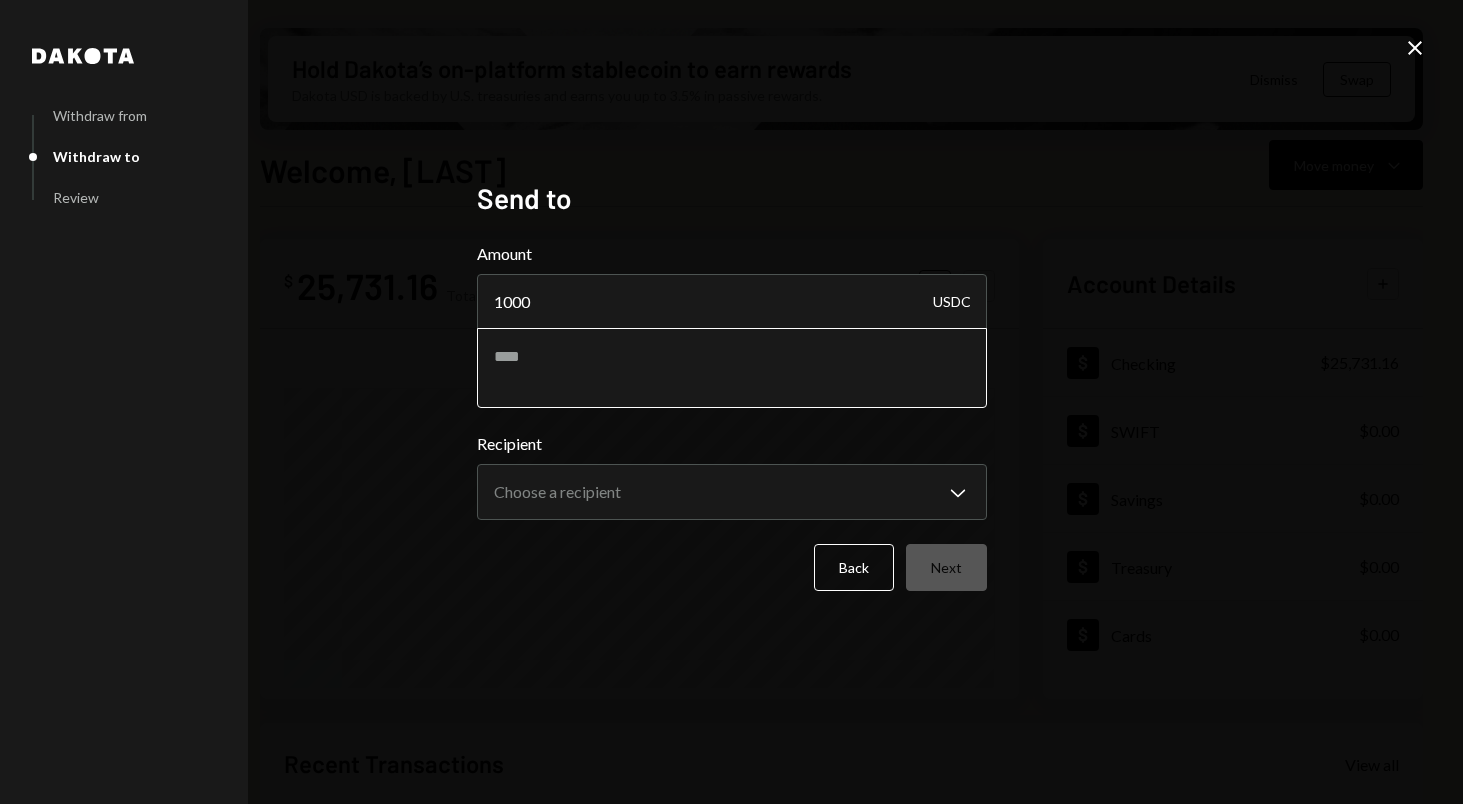 type on "1000" 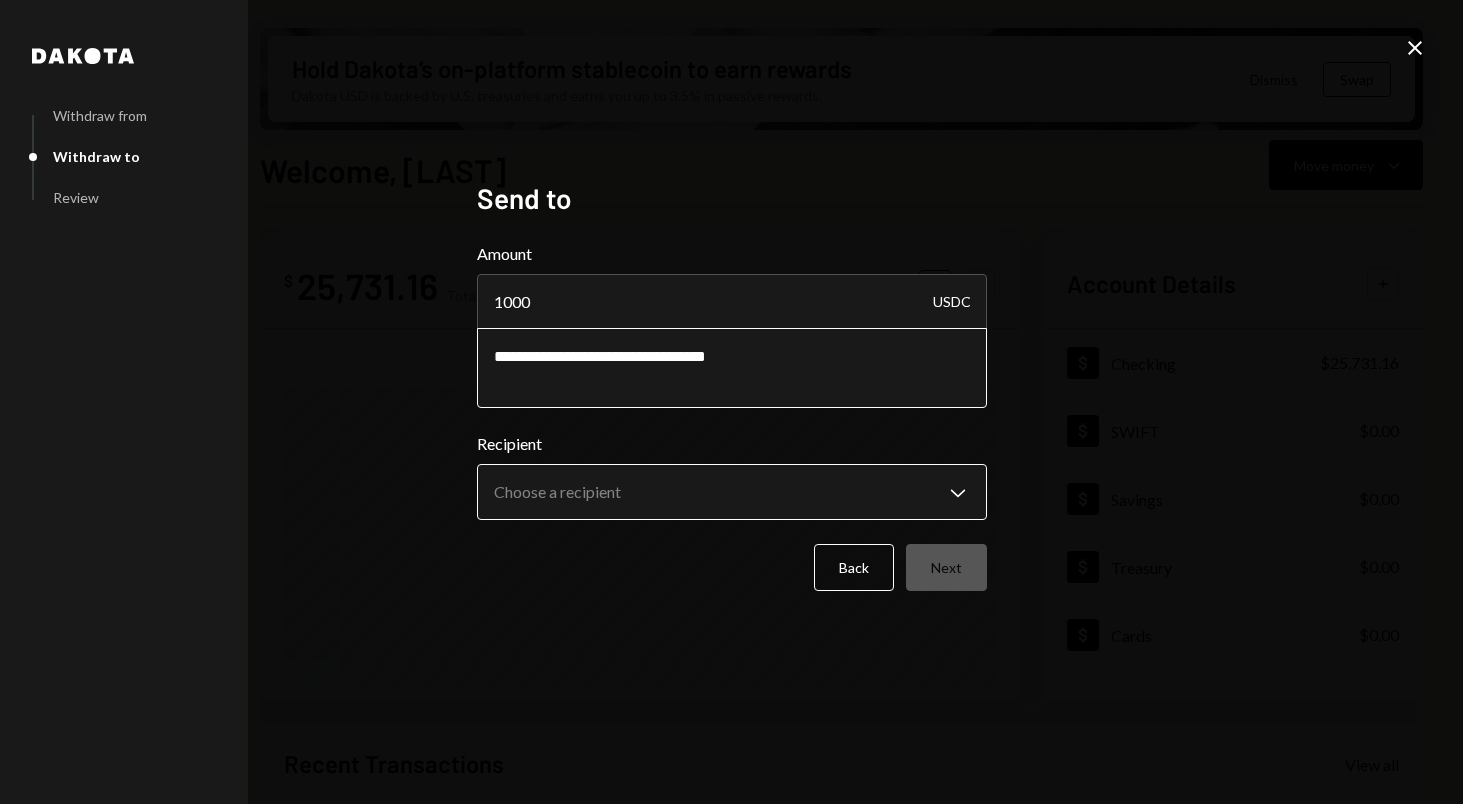 type on "**********" 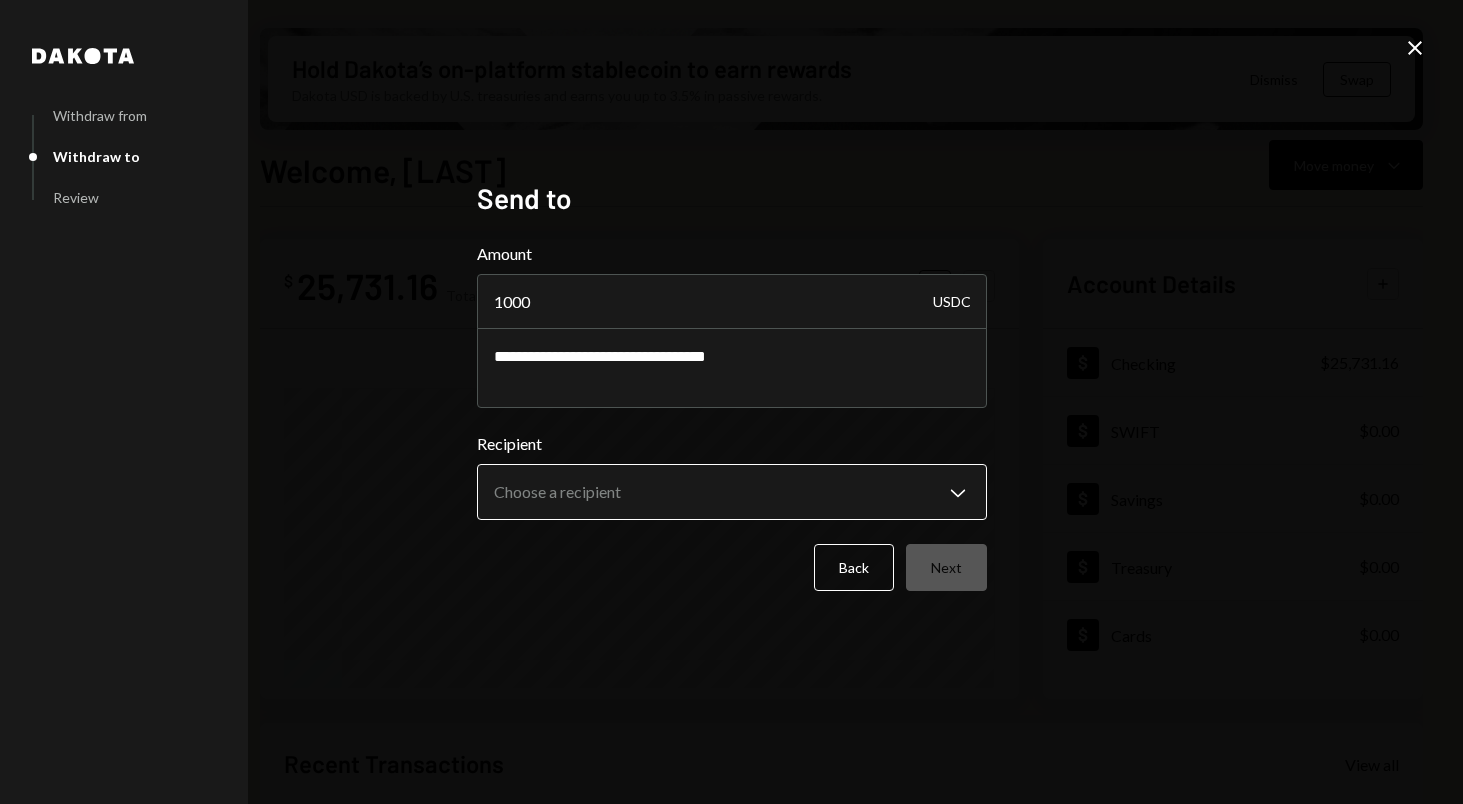 click on "R Regnum Aurum Acq... Caret Down Home Home Inbox Inbox Activities Transactions Accounts Accounts Caret Down Checking $[REDACTED] SWIFT $0.00 Savings $0.00 Treasury $0.00 Cards $0.00 Dollar Rewards User Recipients Team Team Hold [LAST]’s on-platform stablecoin to earn rewards Dakota USD is backed by U.S. treasuries and earns you up to 3.5% in passive rewards. Dismiss Swap Welcome, [LAST] Move money Caret Down $ [REDACTED] Total Graph Accounts 1W 1M 3M 1Y ALL Account Details Plus Dollar Checking $[REDACTED] Dollar SWIFT $0.00 Dollar Savings $0.00 Dollar Treasury $0.00 Dollar Cards $0.00 Recent Transactions View all Type Initiated By Initiated At Account Status Withdrawal 17,000 USDC [FIRST] [LAST] [MONTH]/[DAY]/[YEAR] [HOUR]:[MINUTE] [AM/PM] Checking Completed Withdrawal 130 USDC [FIRST] [LAST] [MONTH]/[DAY]/[YEAR] [HOUR]:[MINUTE] [AM/PM] Checking Completed Deposit 40,000 USDC 0x[REDACTED]...[REDACTED] Copy [MONTH]/[DAY]/[YEAR] [HOUR]:[MINUTE] [AM/PM] Checking Completed Billing Drawdown Withdrawal 45 USDC Dakota System [MONTH]/[DAY]/[YEAR] [HOUR]:[MINUTE] [AM/PM] Checking Completed Deposit 800 DKUSD 0x[REDACTED]...[REDACTED] Copy 1000" at bounding box center (731, 402) 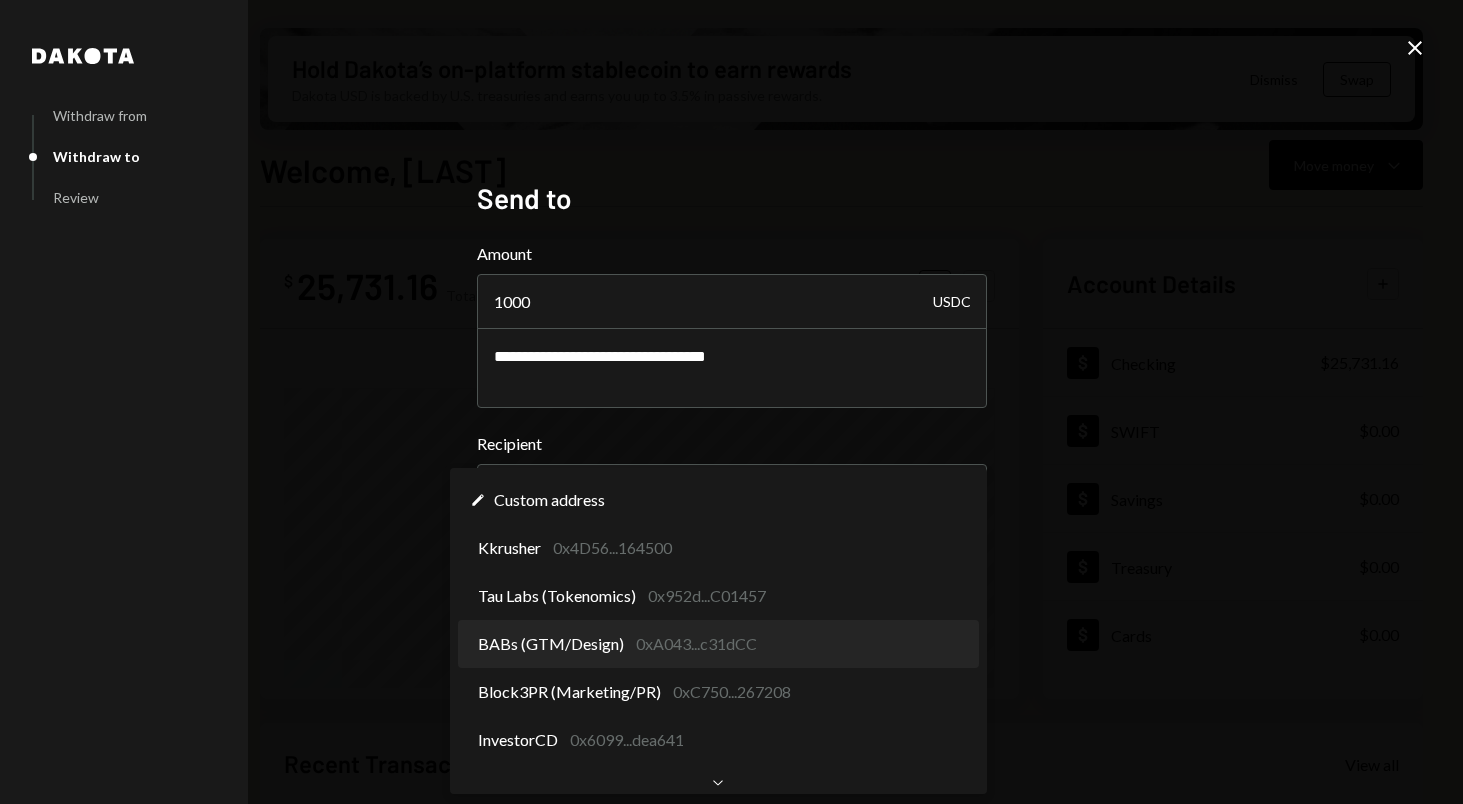 select on "**********" 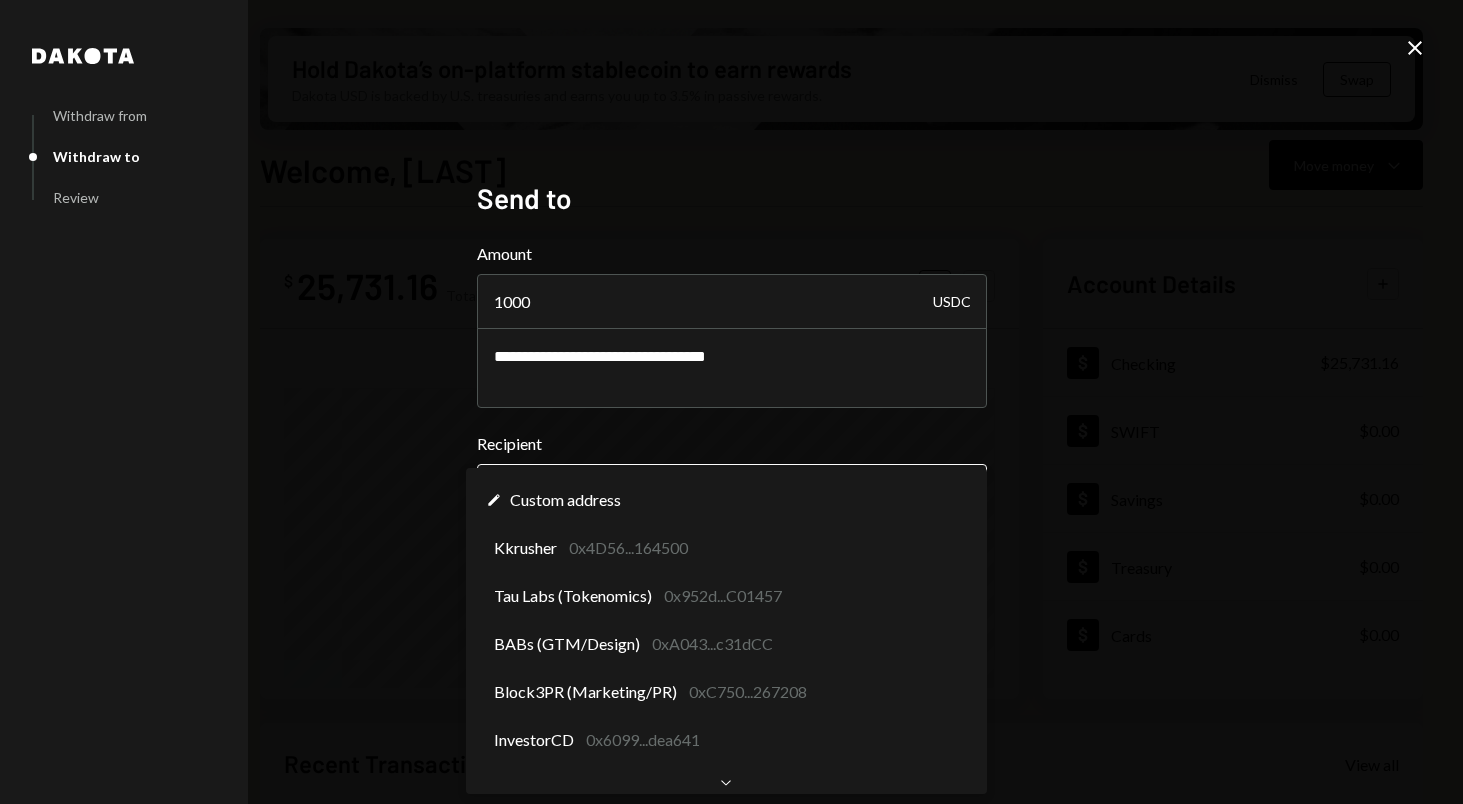 click on "R Regnum Aurum Acq... Caret Down Home Home Inbox Inbox Activities Transactions Accounts Accounts Caret Down Checking $[REDACTED] SWIFT $0.00 Savings $0.00 Treasury $0.00 Cards $0.00 Dollar Rewards User Recipients Team Team Hold [LAST]’s on-platform stablecoin to earn rewards Dakota USD is backed by U.S. treasuries and earns you up to 3.5% in passive rewards. Dismiss Swap Welcome, [LAST] Move money Caret Down $ [REDACTED] Total Graph Accounts 1W 1M 3M 1Y ALL Account Details Plus Dollar Checking $[REDACTED] Dollar SWIFT $0.00 Dollar Savings $0.00 Dollar Treasury $0.00 Dollar Cards $0.00 Recent Transactions View all Type Initiated By Initiated At Account Status Withdrawal 17,000 USDC [FIRST] [LAST] [MONTH]/[DAY]/[YEAR] [HOUR]:[MINUTE] [AM/PM] Checking Completed Withdrawal 130 USDC [FIRST] [LAST] [MONTH]/[DAY]/[YEAR] [HOUR]:[MINUTE] [AM/PM] Checking Completed Deposit 40,000 USDC 0x[REDACTED]...[REDACTED] Copy [MONTH]/[DAY]/[YEAR] [HOUR]:[MINUTE] [AM/PM] Checking Completed Billing Drawdown Withdrawal 45 USDC Dakota System [MONTH]/[DAY]/[YEAR] [HOUR]:[MINUTE] [AM/PM] Checking Completed Deposit 800 DKUSD 0x[REDACTED]...[REDACTED] Copy 1000" at bounding box center (731, 402) 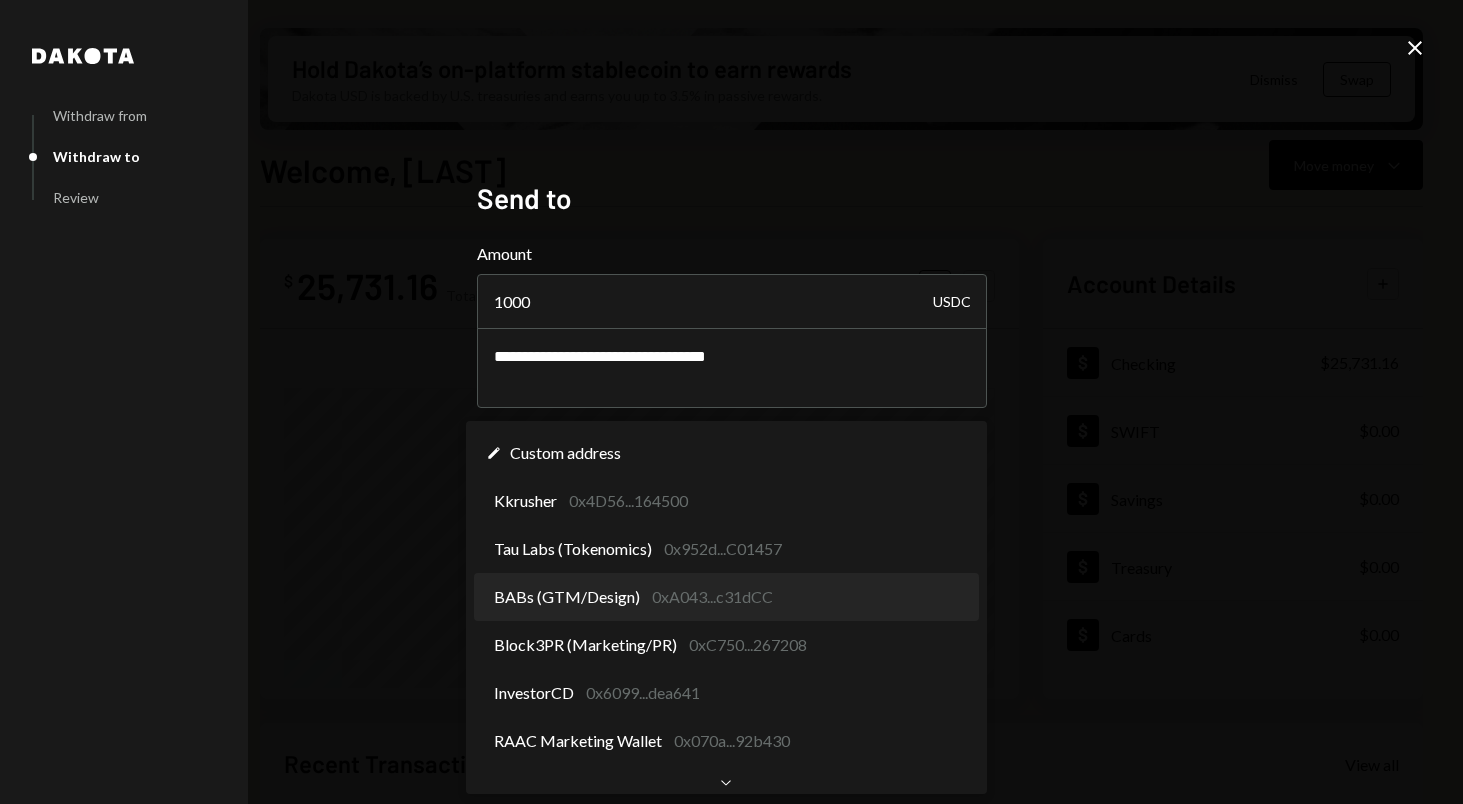 scroll, scrollTop: 0, scrollLeft: 0, axis: both 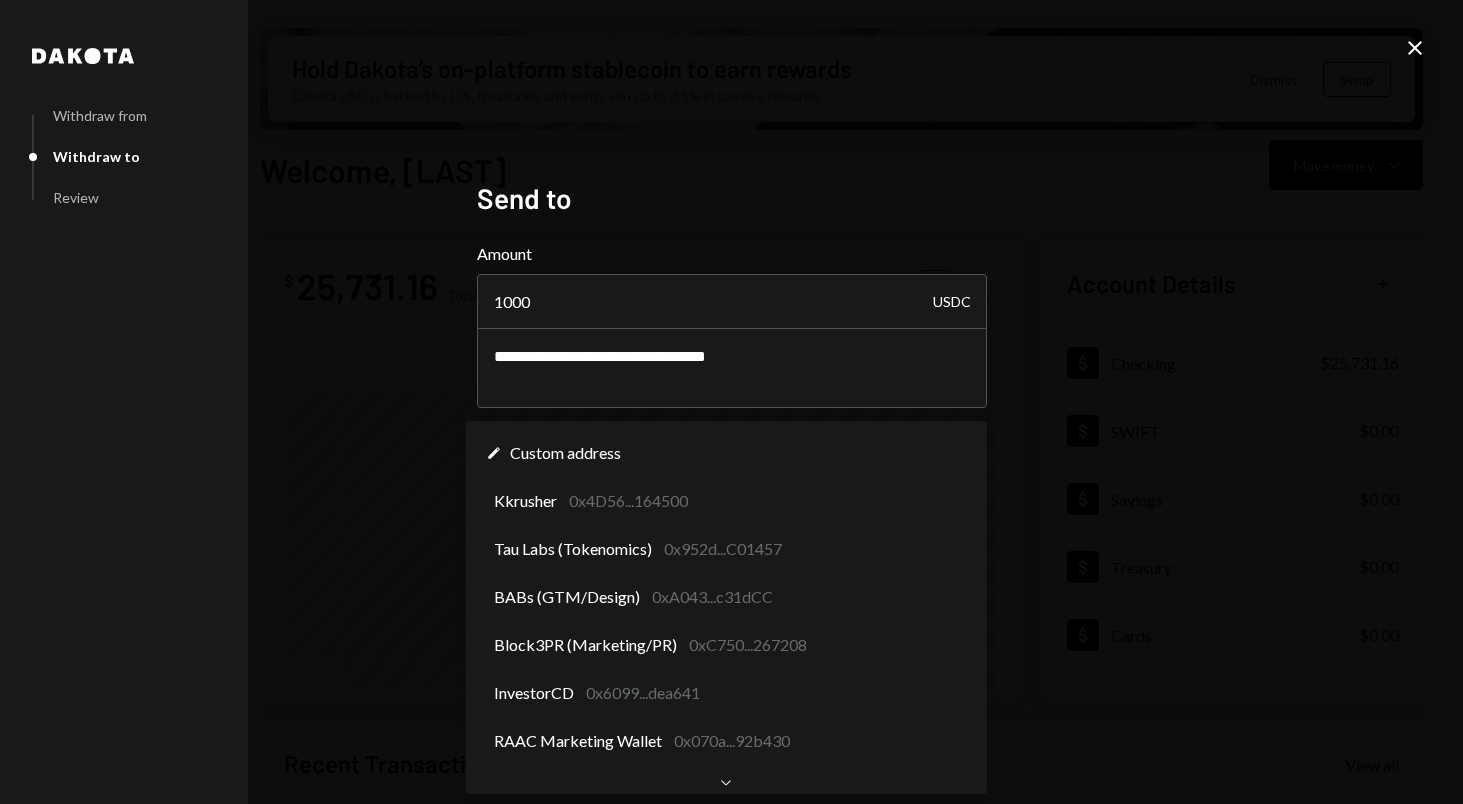 click on "R Regnum Aurum Acq... Caret Down Home Home Inbox Inbox Activities Transactions Accounts Accounts Caret Down Checking $[REDACTED] SWIFT $0.00 Savings $0.00 Treasury $0.00 Cards $0.00 Dollar Rewards User Recipients Team Team Hold [LAST]’s on-platform stablecoin to earn rewards Dakota USD is backed by U.S. treasuries and earns you up to 3.5% in passive rewards. Dismiss Swap Welcome, [LAST] Move money Caret Down $ [REDACTED] Total Graph Accounts 1W 1M 3M 1Y ALL Account Details Plus Dollar Checking $[REDACTED] Dollar SWIFT $0.00 Dollar Savings $0.00 Dollar Treasury $0.00 Dollar Cards $0.00 Recent Transactions View all Type Initiated By Initiated At Account Status Withdrawal 17,000 USDC [FIRST] [LAST] [MONTH]/[DAY]/[YEAR] [HOUR]:[MINUTE] [AM/PM] Checking Completed Withdrawal 130 USDC [FIRST] [LAST] [MONTH]/[DAY]/[YEAR] [HOUR]:[MINUTE] [AM/PM] Checking Completed Deposit 40,000 USDC 0x[REDACTED]...[REDACTED] Copy [MONTH]/[DAY]/[YEAR] [HOUR]:[MINUTE] [AM/PM] Checking Completed Billing Drawdown Withdrawal 45 USDC Dakota System [MONTH]/[DAY]/[YEAR] [HOUR]:[MINUTE] [AM/PM] Checking Completed Deposit 800 DKUSD 0x[REDACTED]...[REDACTED] Copy 1000" at bounding box center [731, 402] 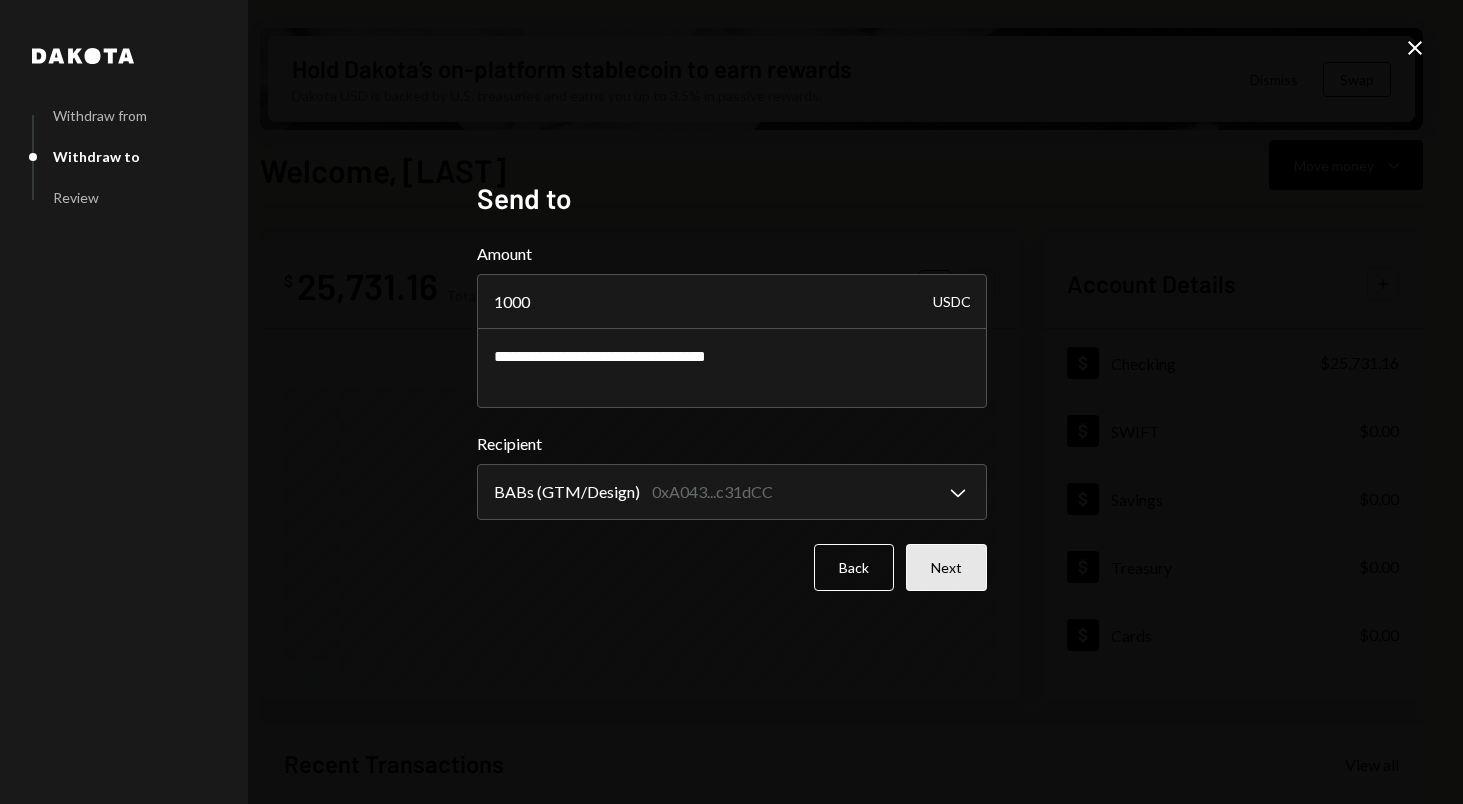 click on "Next" at bounding box center [946, 567] 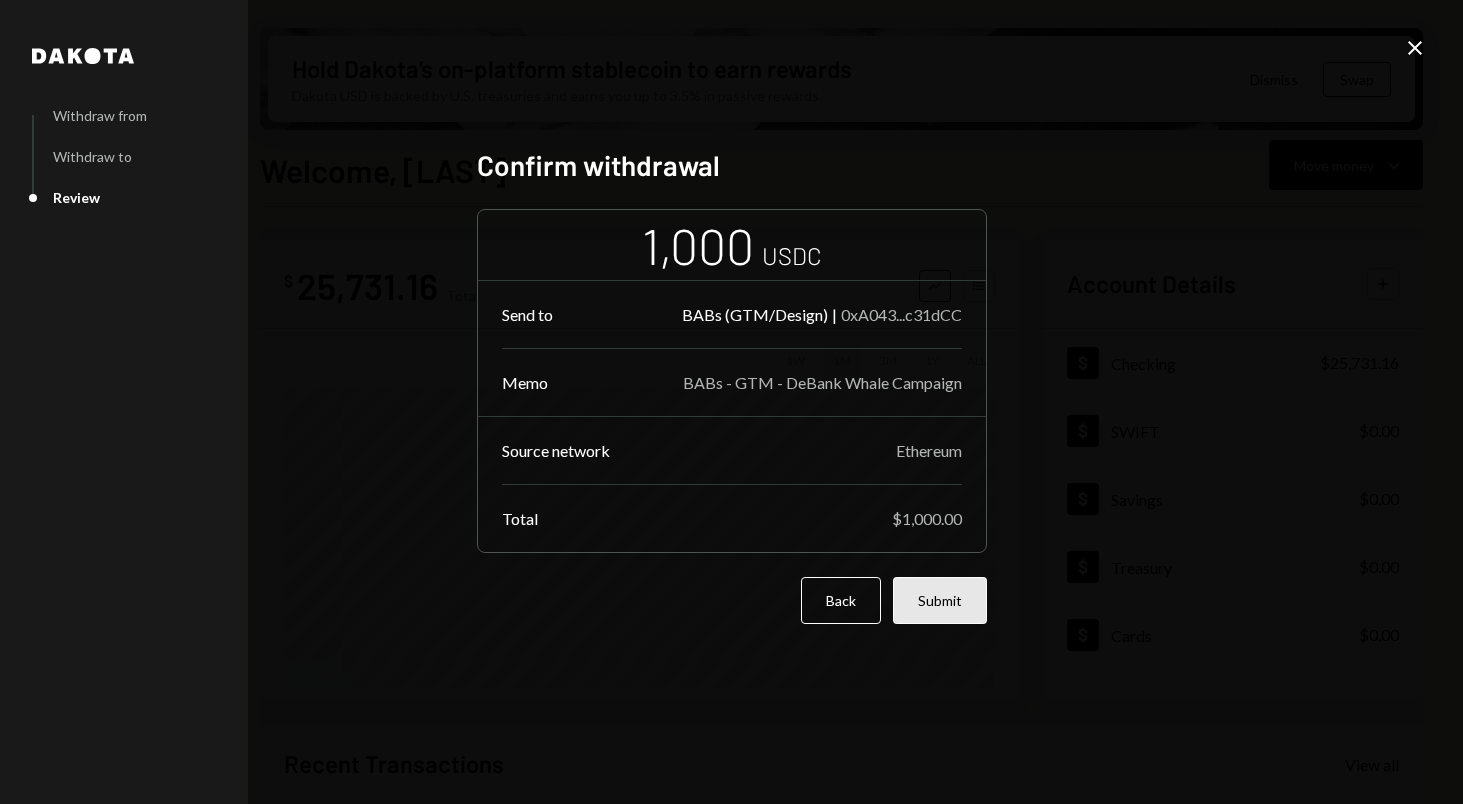 click on "Submit" at bounding box center (940, 600) 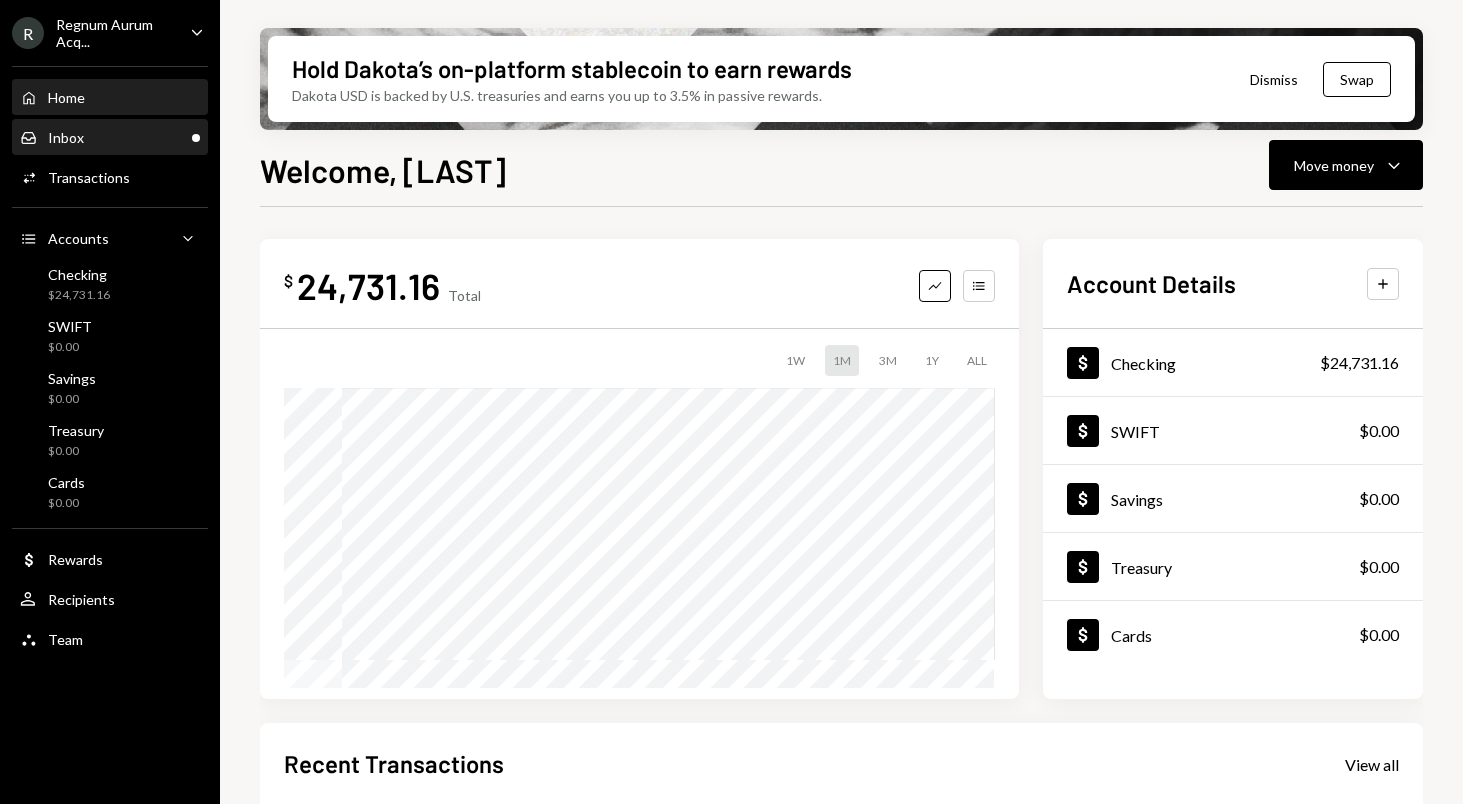 click on "Inbox Inbox" at bounding box center (110, 138) 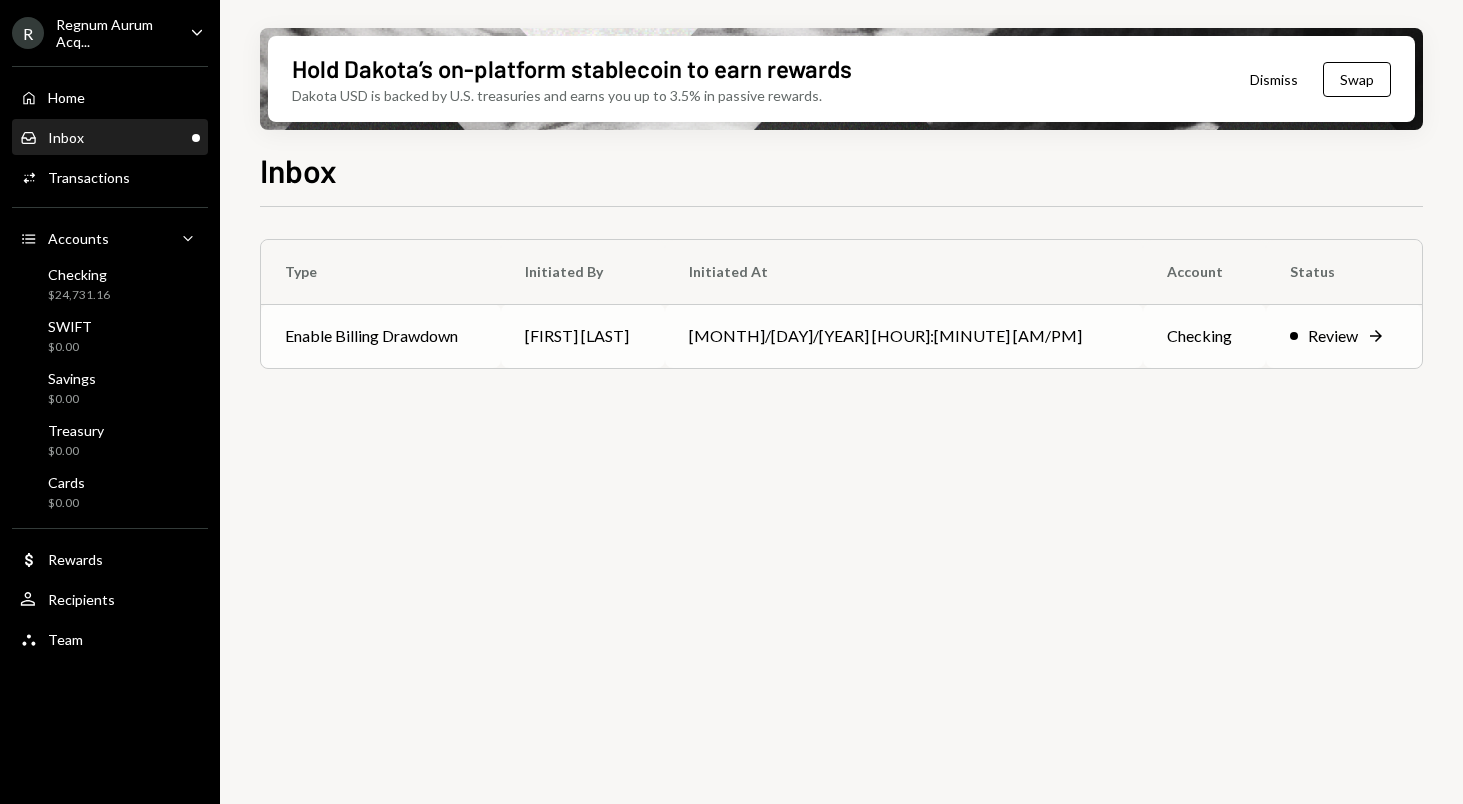 click on "Enable Billing Drawdown" at bounding box center (381, 336) 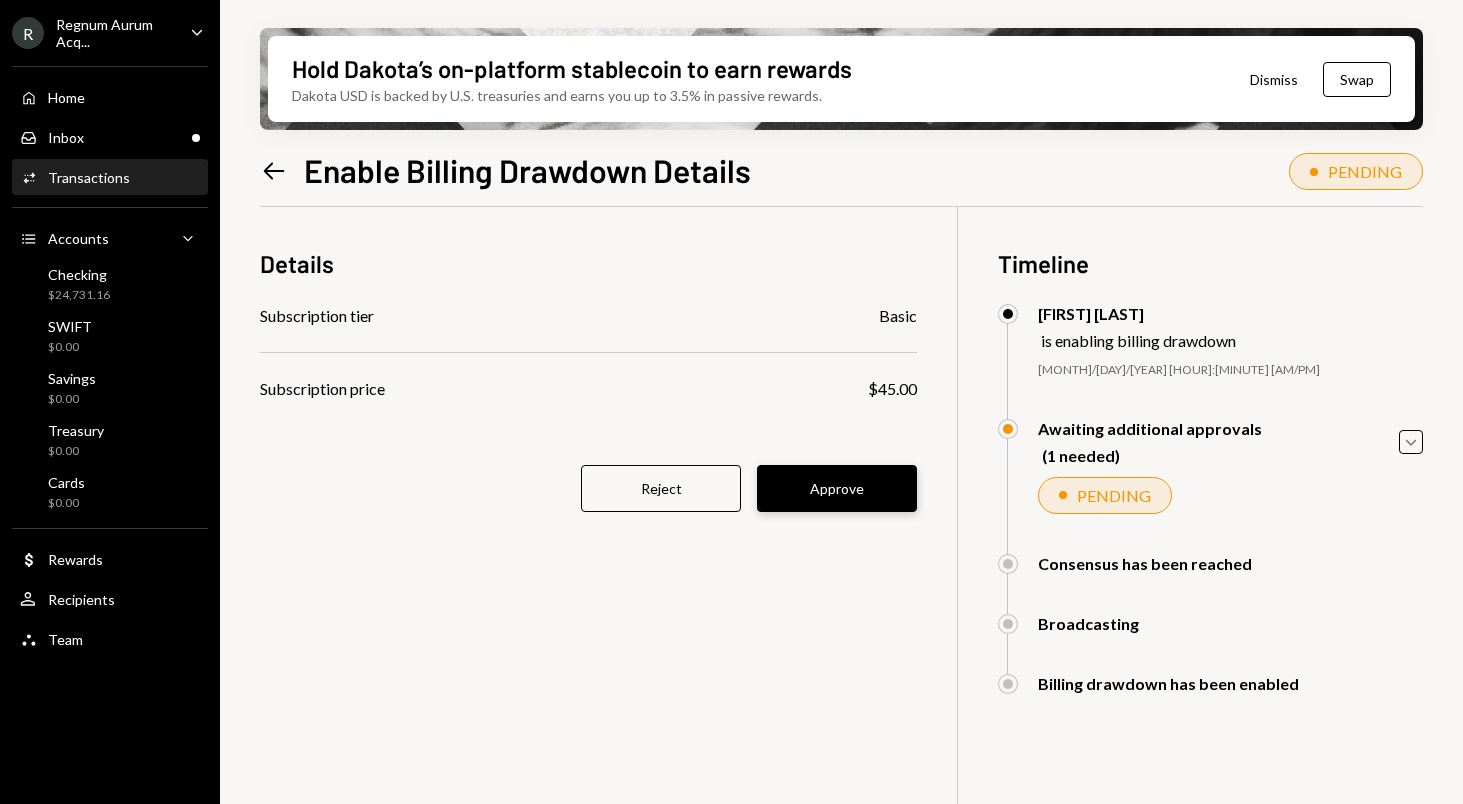 click on "Approve" at bounding box center [837, 488] 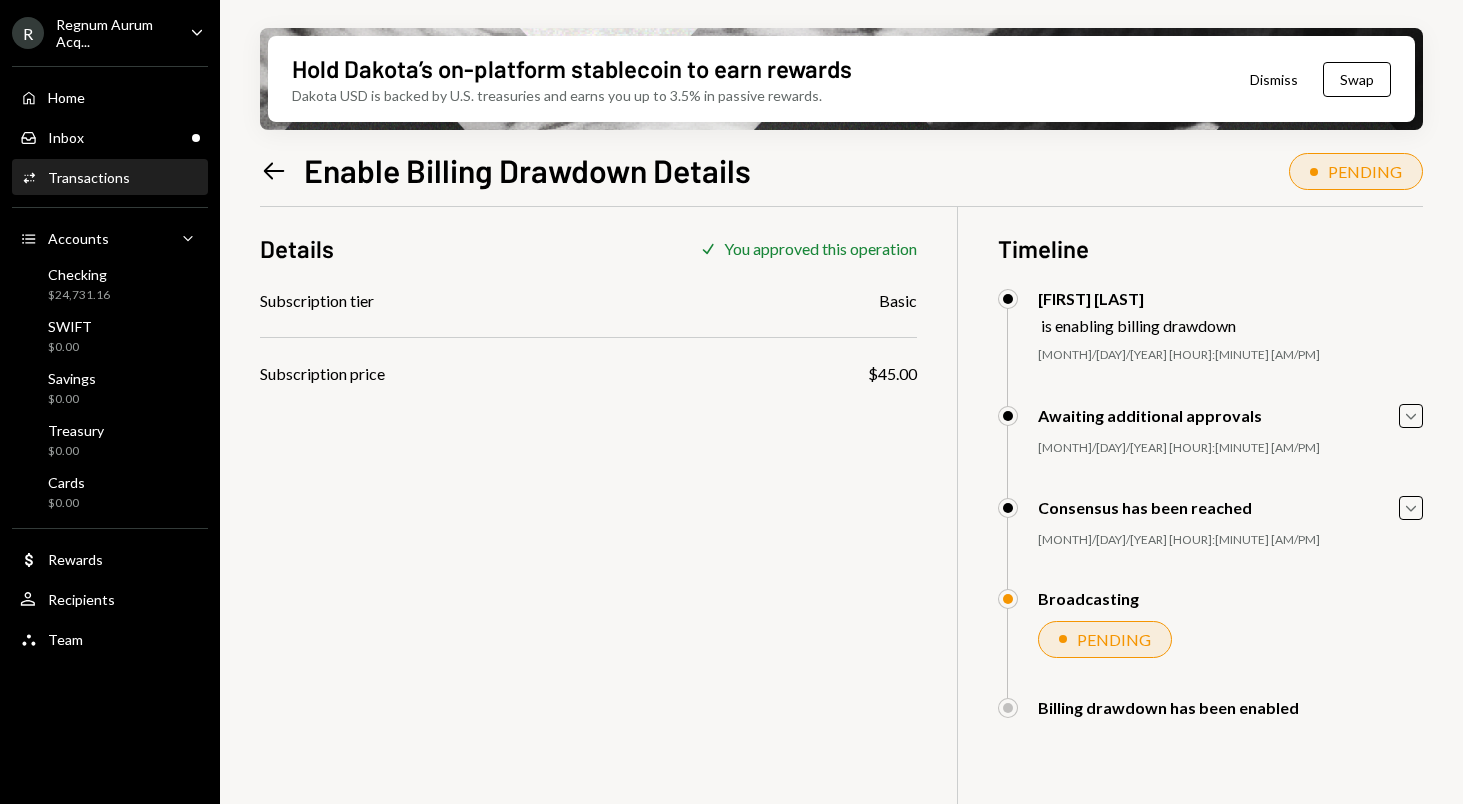 scroll, scrollTop: 0, scrollLeft: 0, axis: both 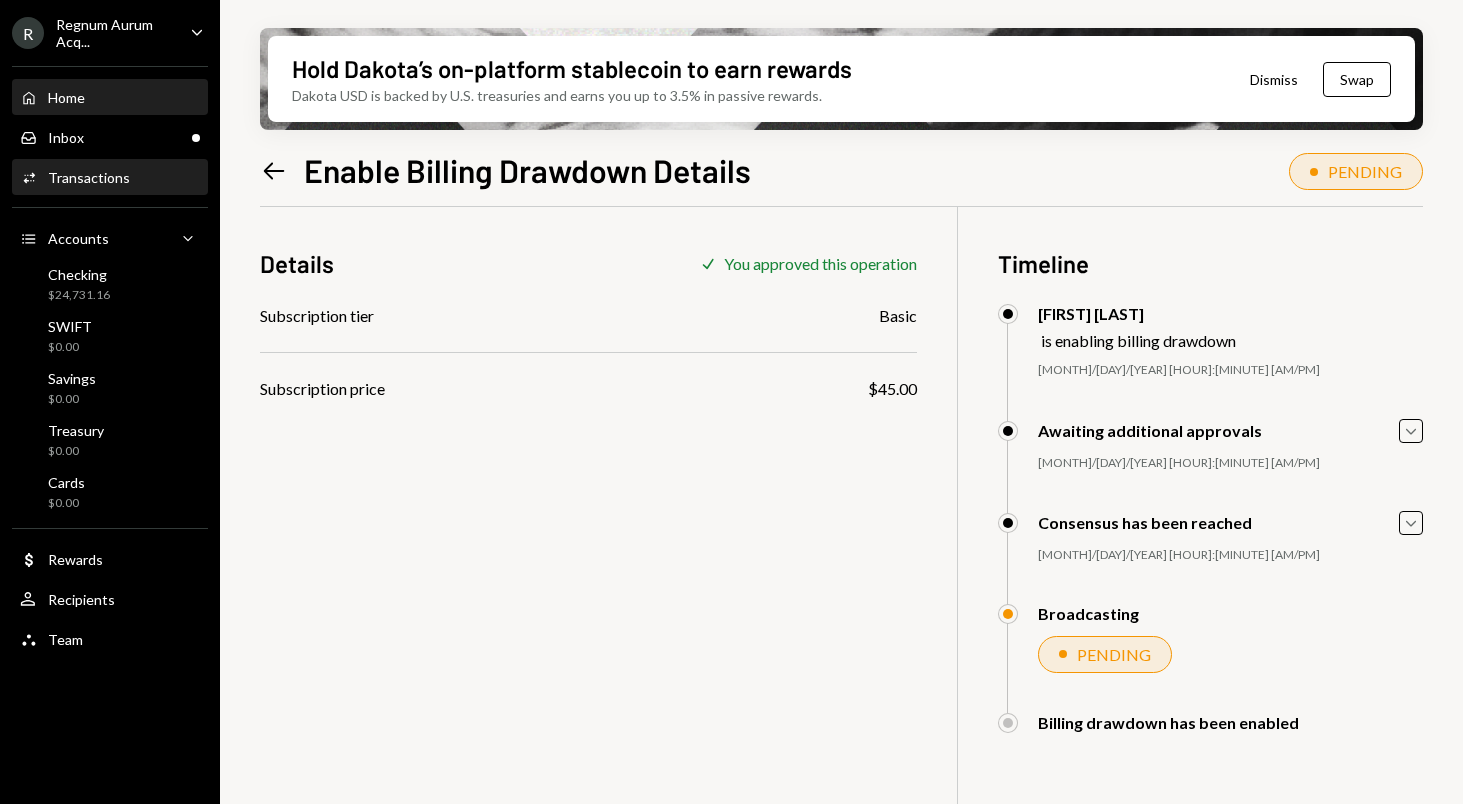 click on "Home Home" at bounding box center (110, 98) 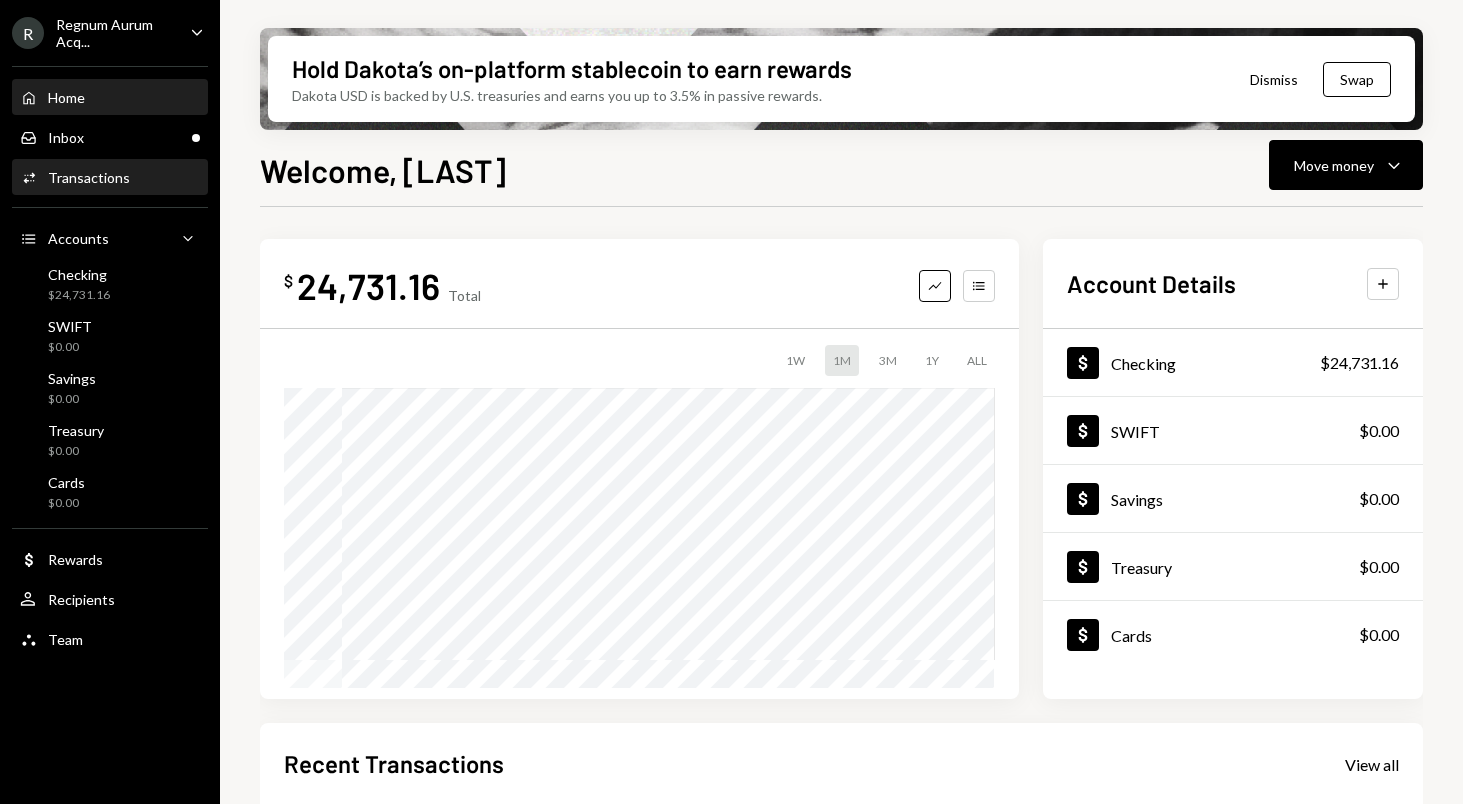 click on "Activities Transactions" at bounding box center (110, 178) 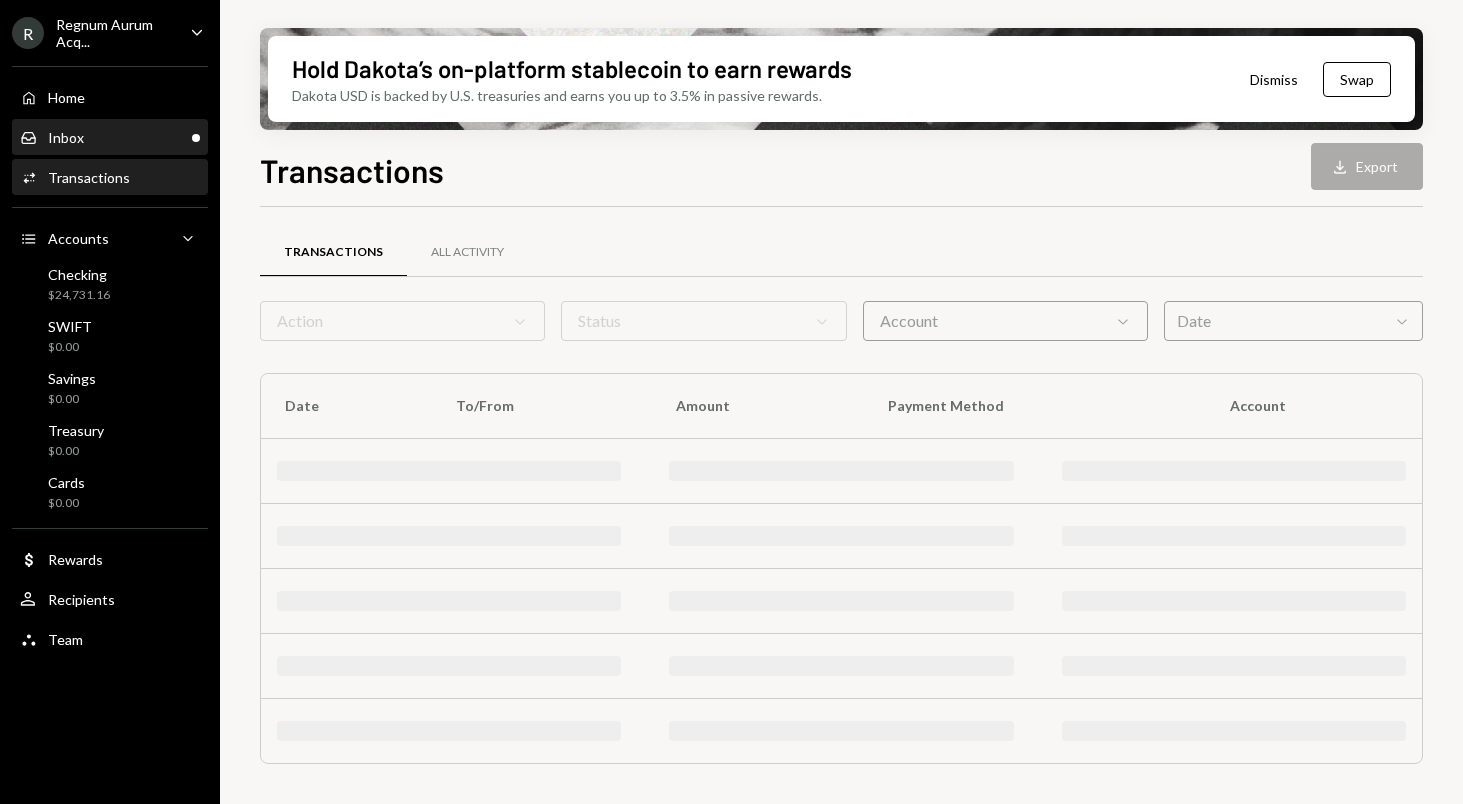 click on "Inbox Inbox" at bounding box center [110, 138] 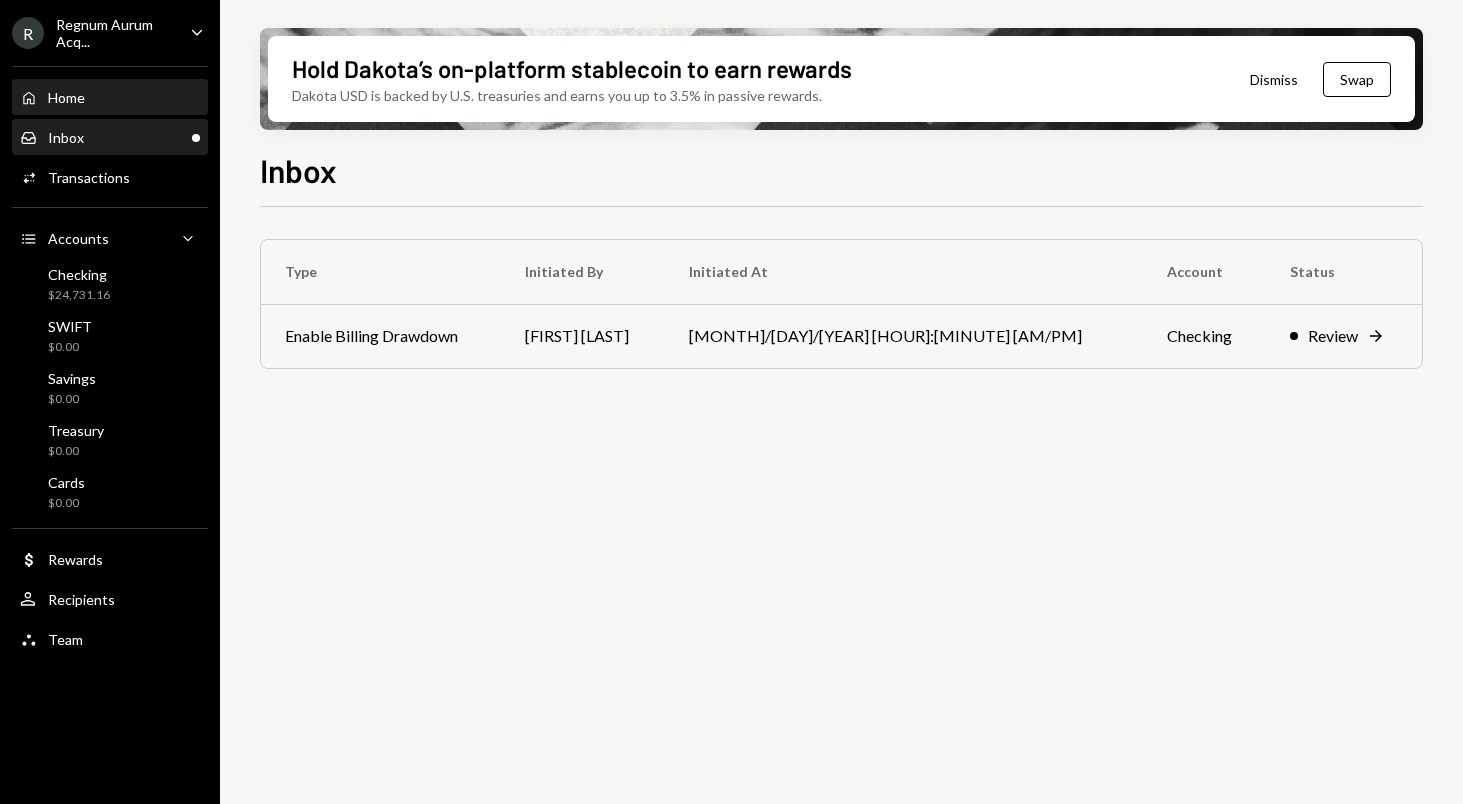 click on "Home Home" at bounding box center [110, 98] 